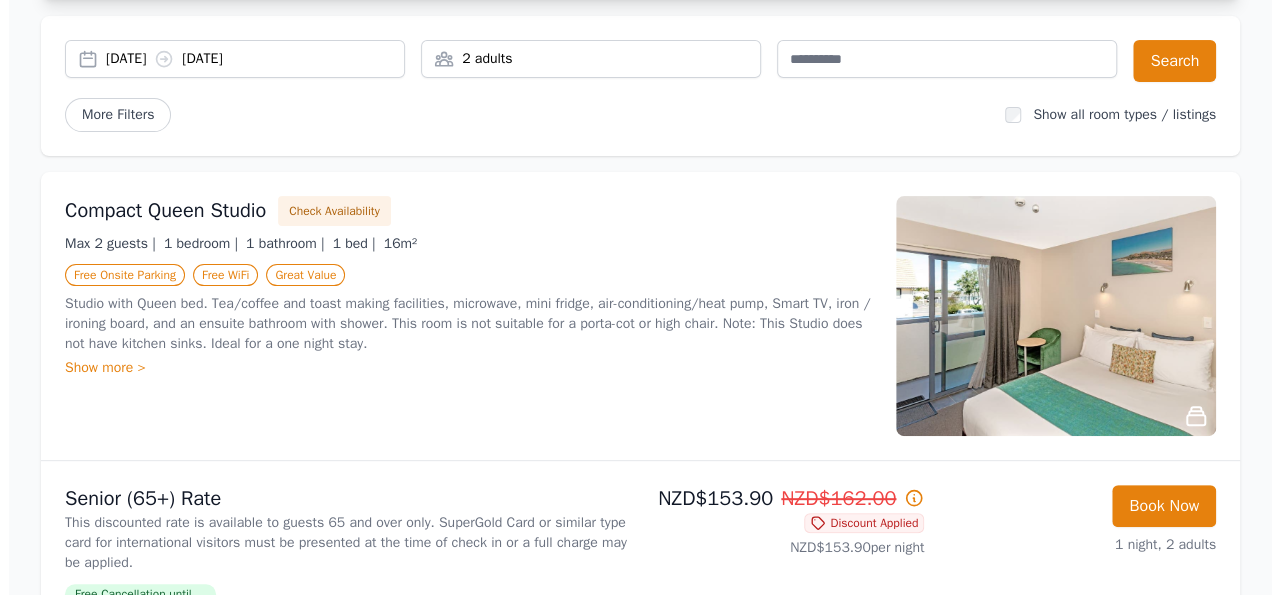 scroll, scrollTop: 170, scrollLeft: 0, axis: vertical 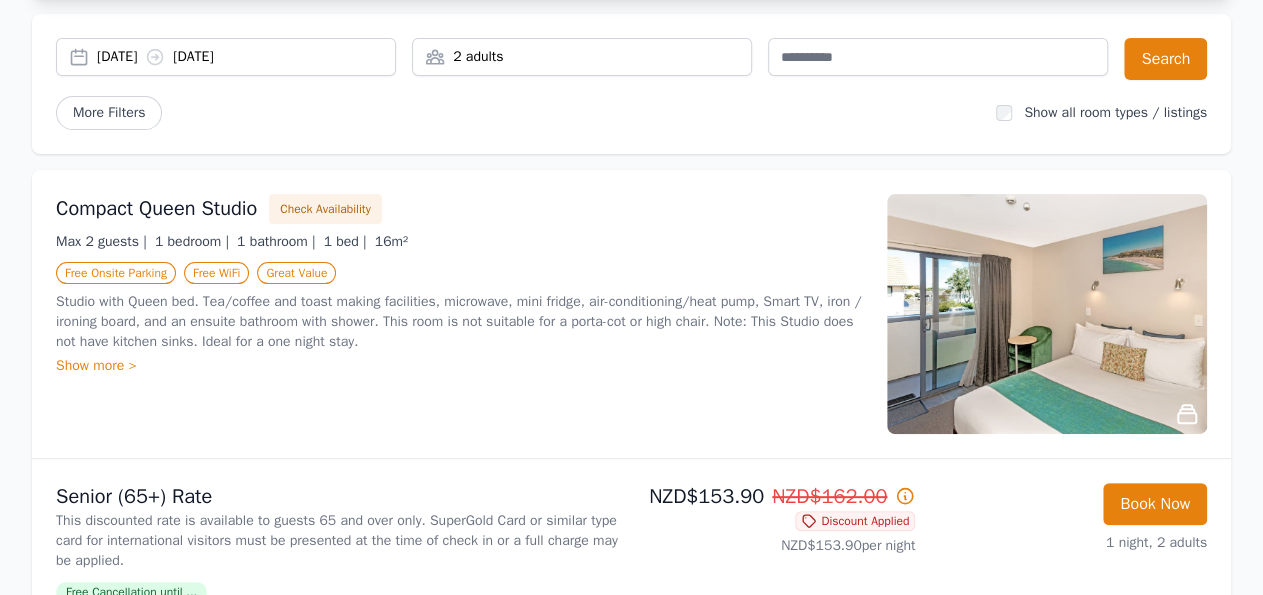 click on "Studio with Queen bed. Tea/coffee and toast making facilities, microwave, mini fridge, air-conditioning/heat pump, Smart TV, iron / ironing board, and an ensuite bathroom with shower. This room is not suitable for a porta-cot or high chair. Note: This Studio does not have kitchen sinks. Ideal for a one night stay." at bounding box center (459, 322) 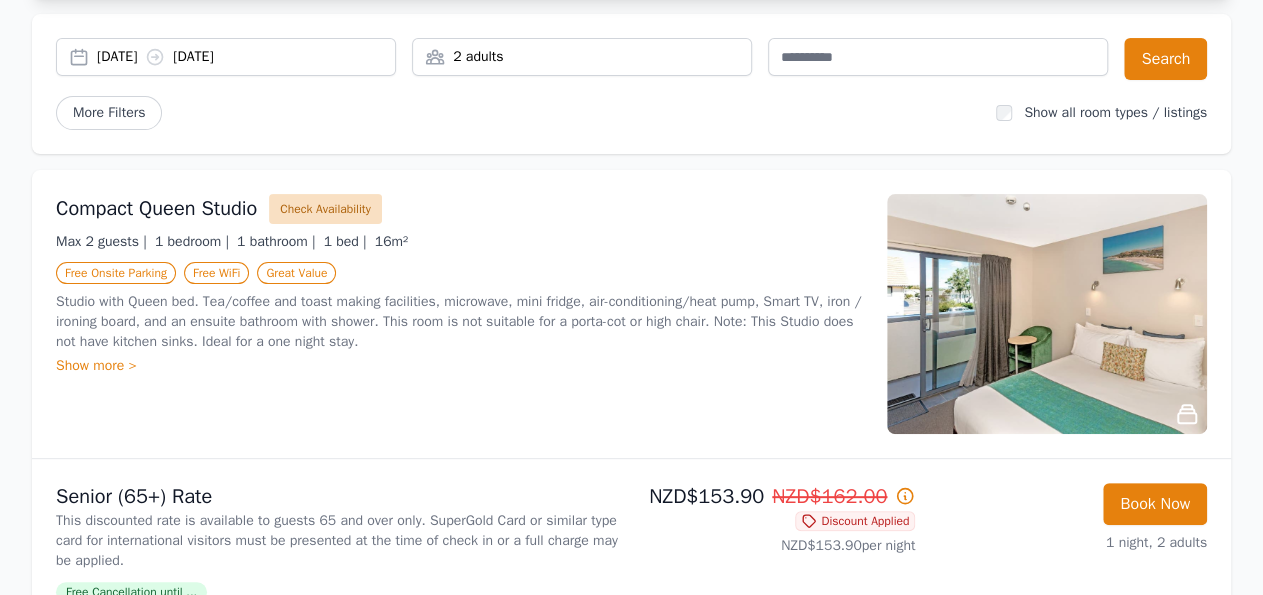 click on "Check Availability" at bounding box center (325, 209) 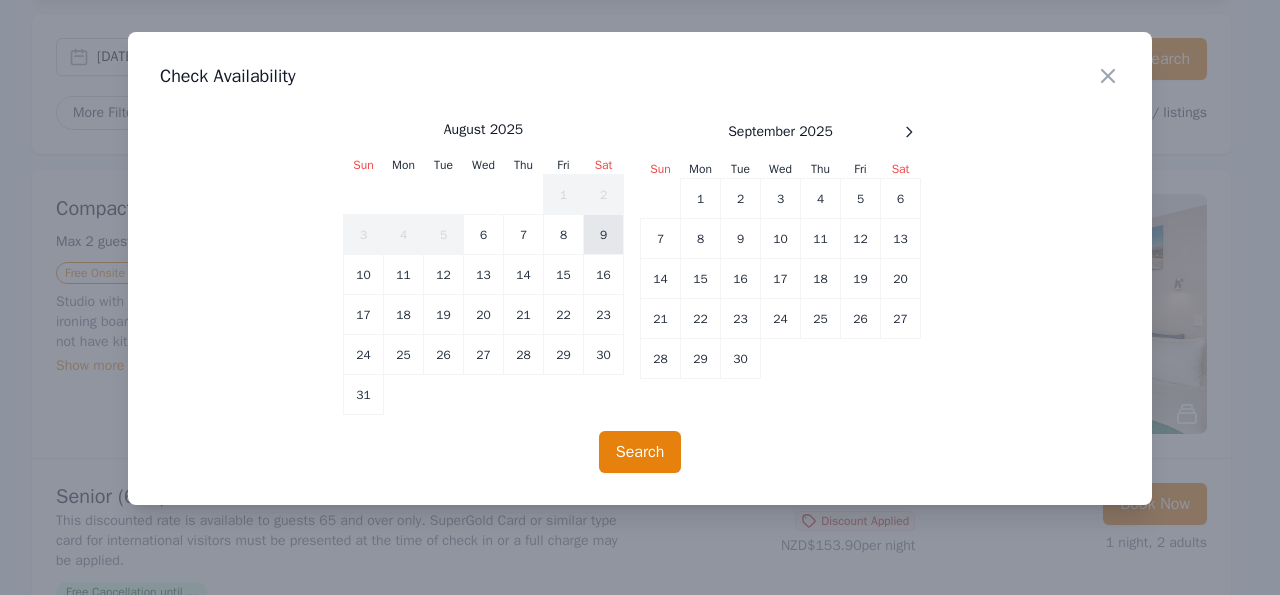 click on "9" at bounding box center [604, 235] 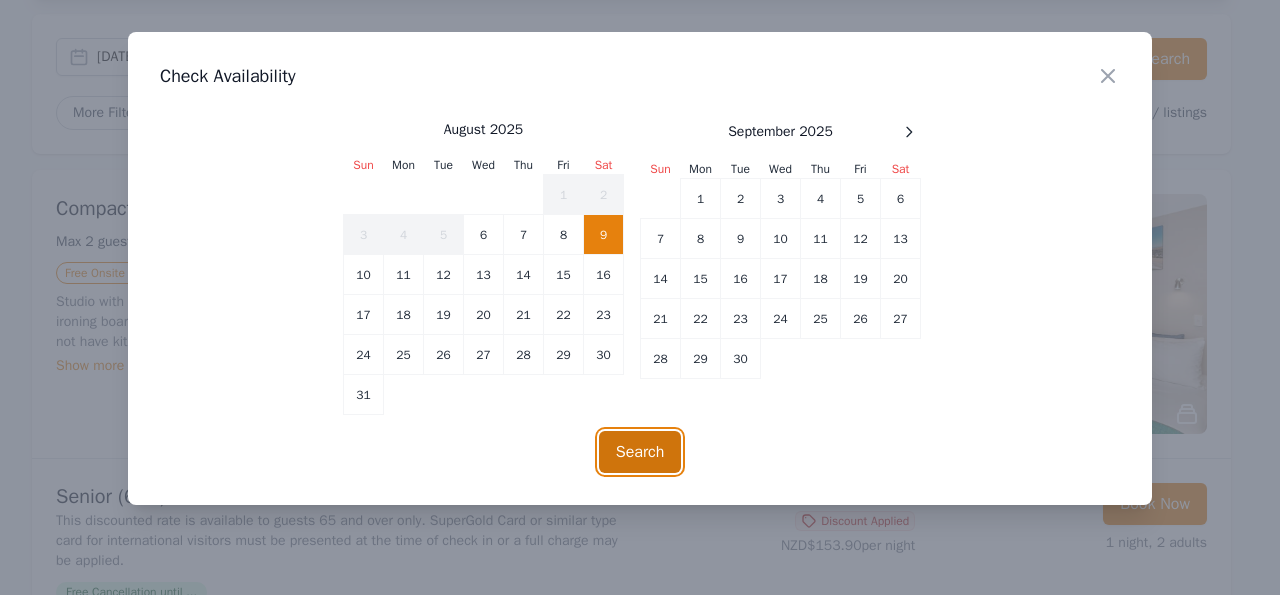 click on "Search" at bounding box center [640, 452] 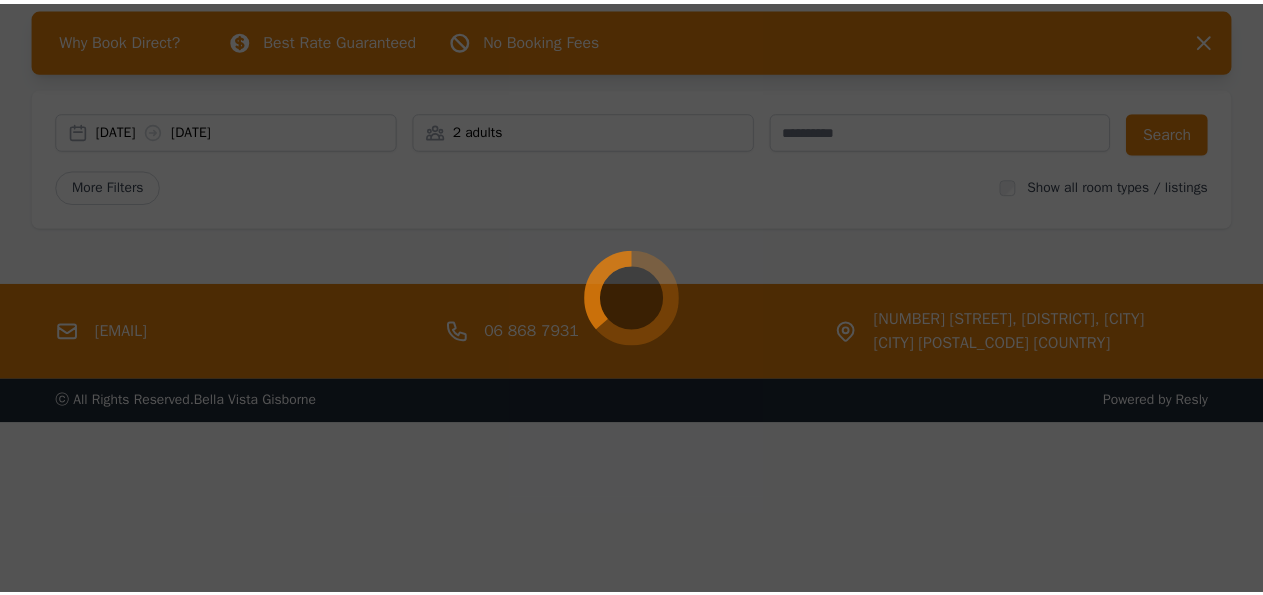scroll, scrollTop: 96, scrollLeft: 0, axis: vertical 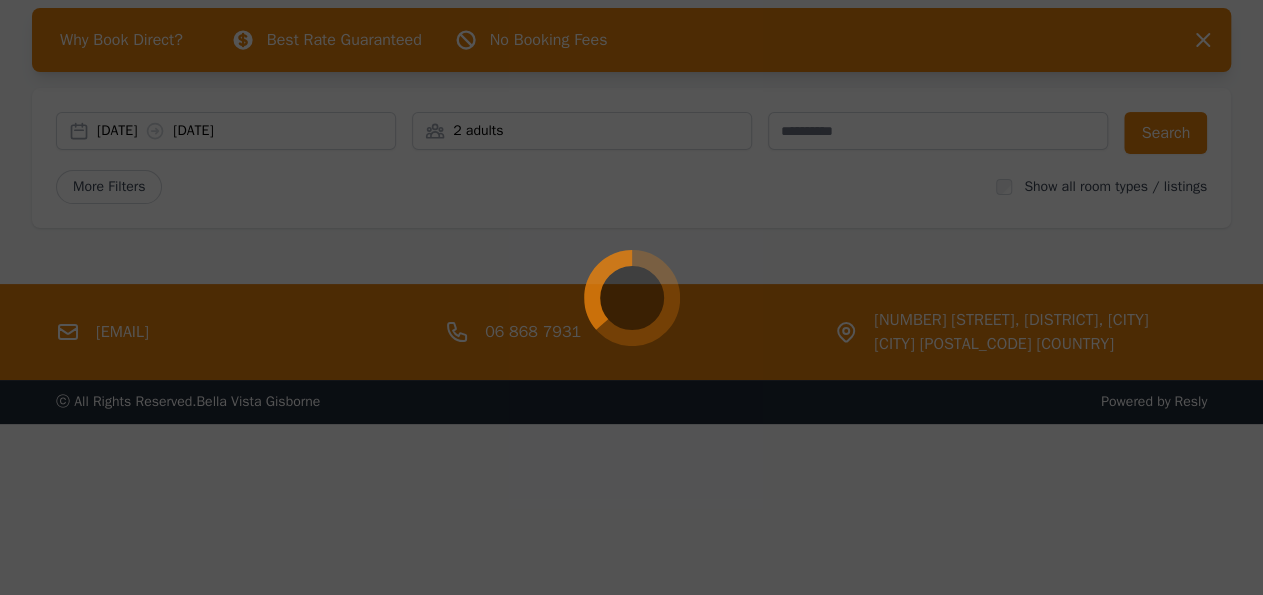 click at bounding box center (631, 297) 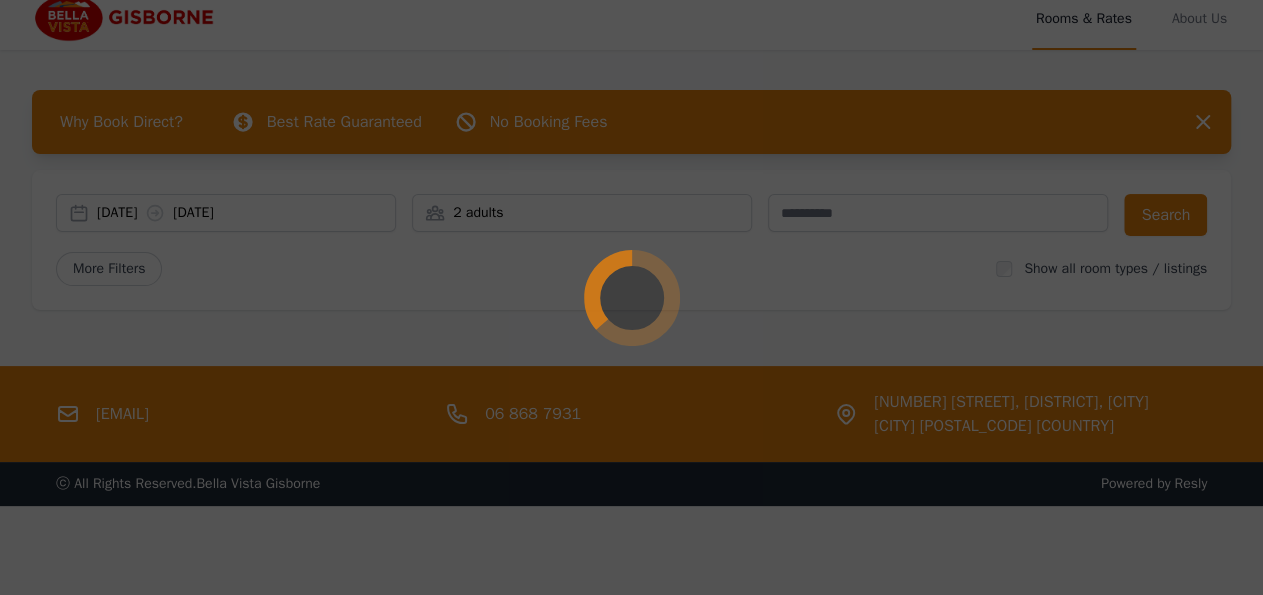 scroll, scrollTop: 28, scrollLeft: 0, axis: vertical 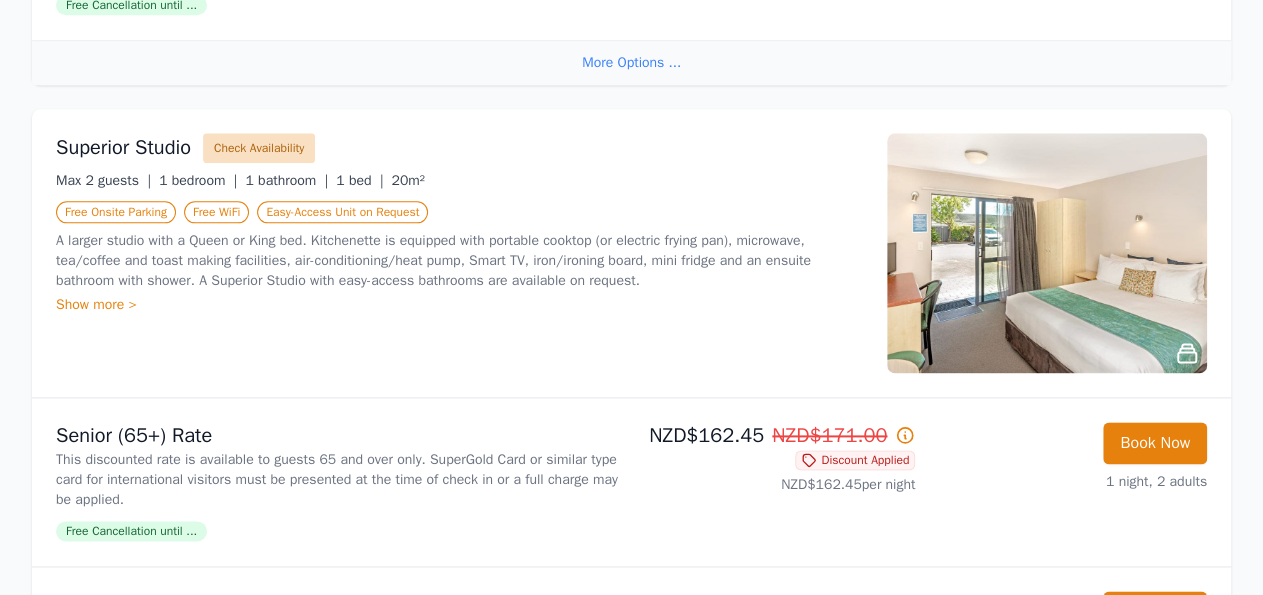 click on "Check Availability" at bounding box center (259, 148) 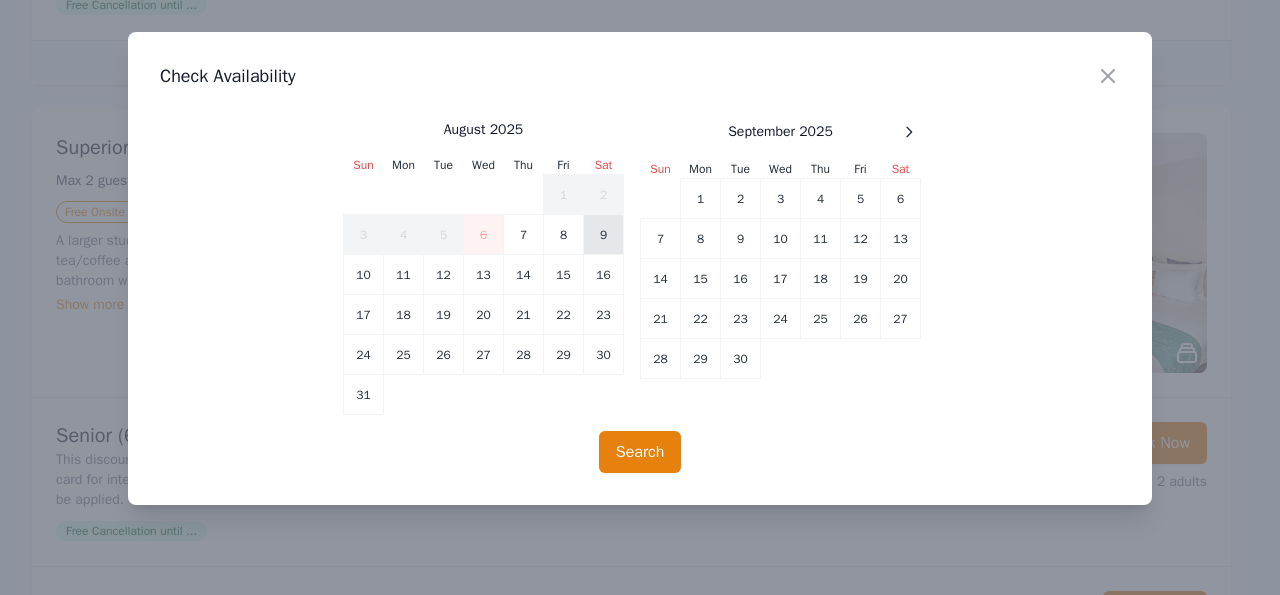 click on "9" at bounding box center [604, 235] 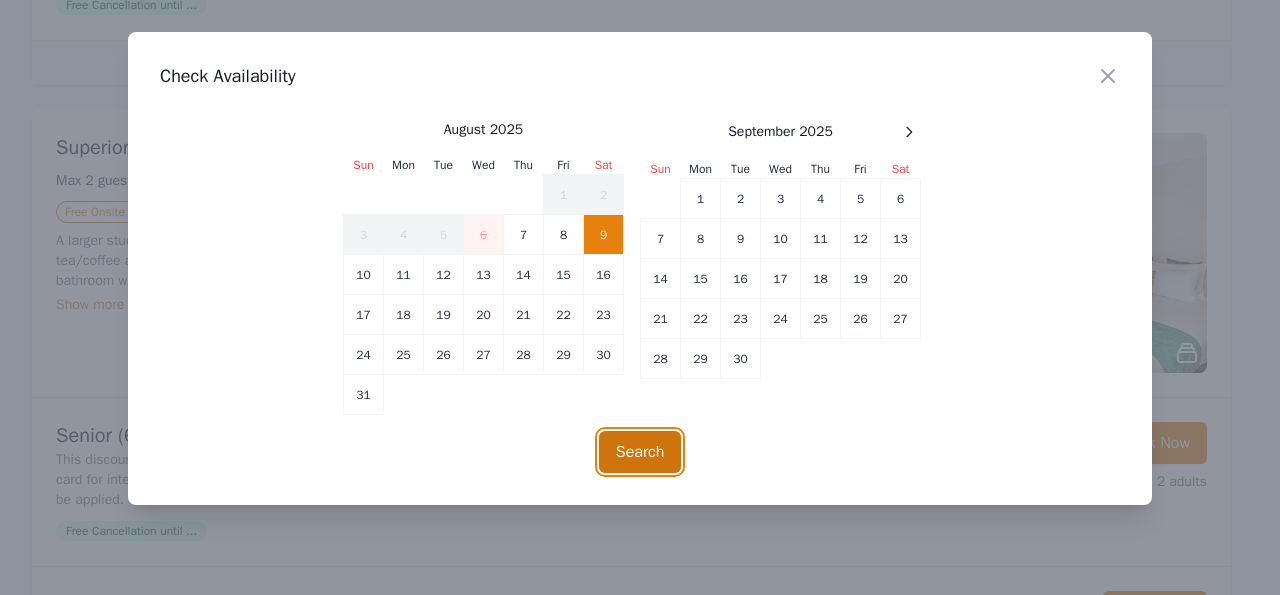 click on "Search" at bounding box center [640, 452] 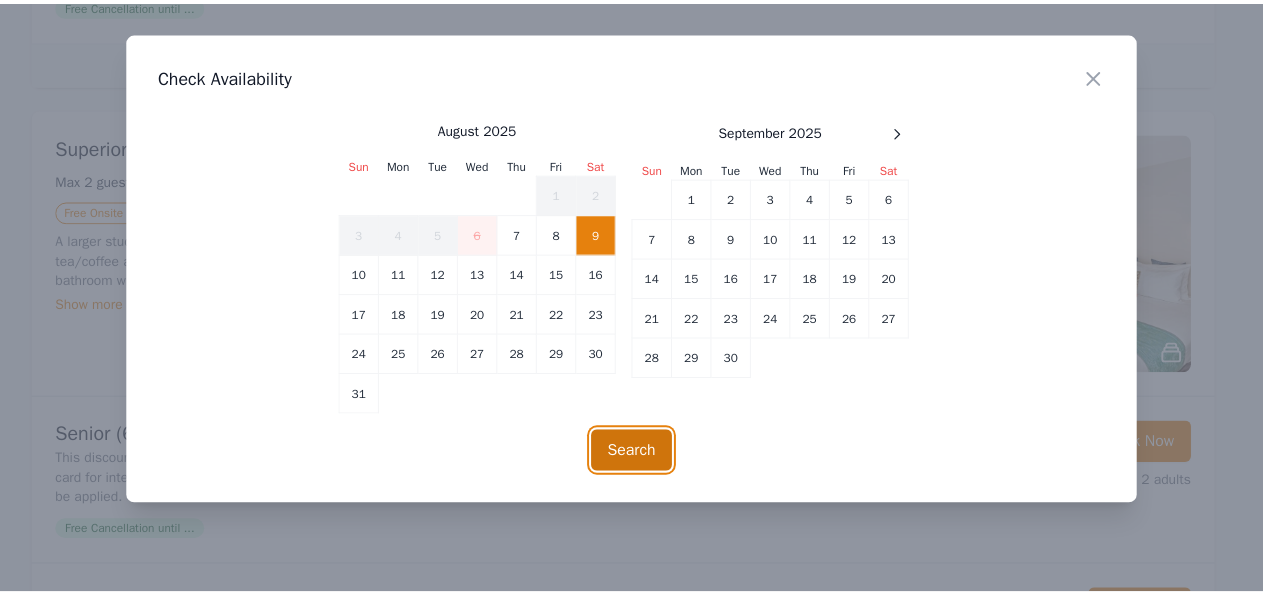 scroll, scrollTop: 96, scrollLeft: 0, axis: vertical 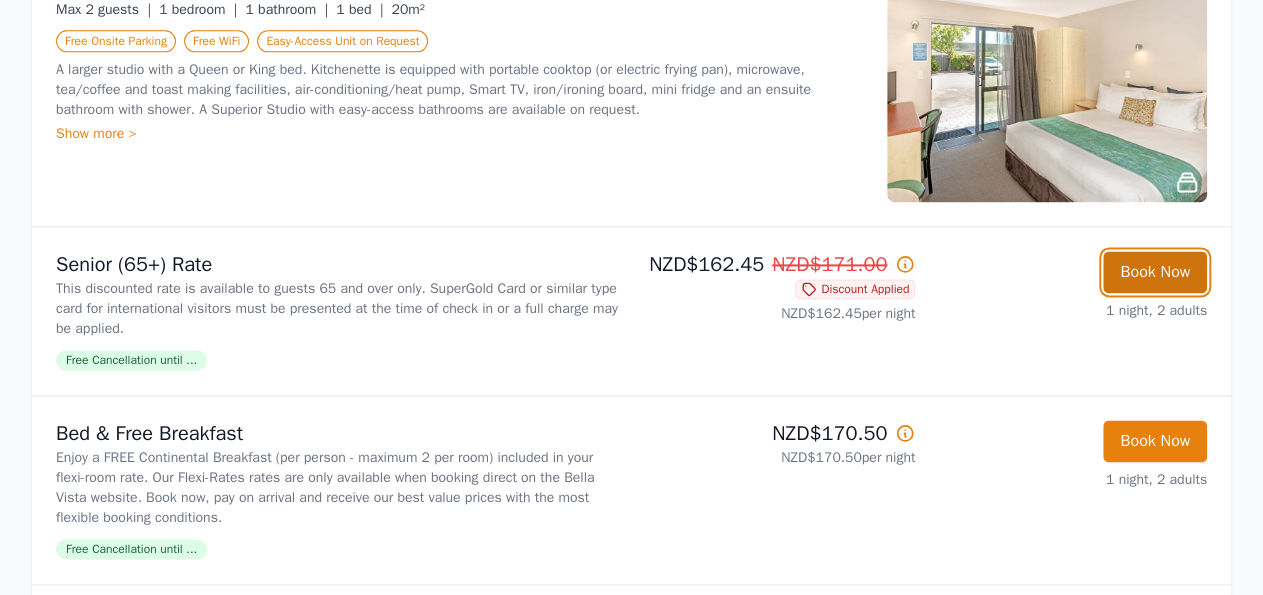 click on "Book Now" at bounding box center [1155, 272] 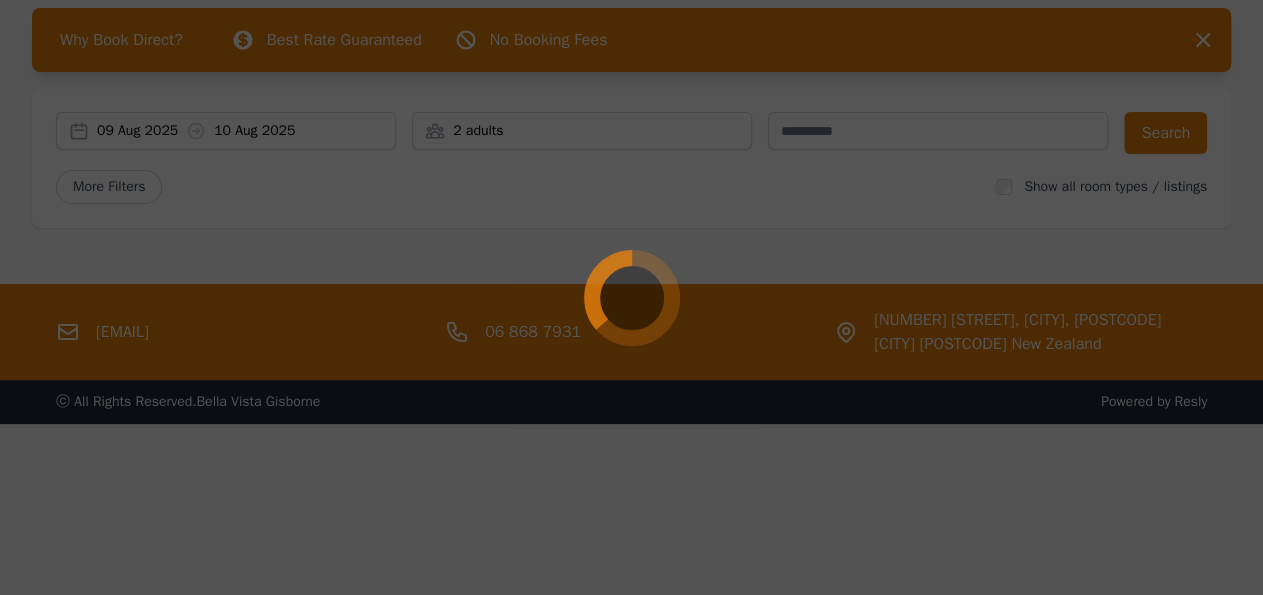 scroll, scrollTop: 96, scrollLeft: 0, axis: vertical 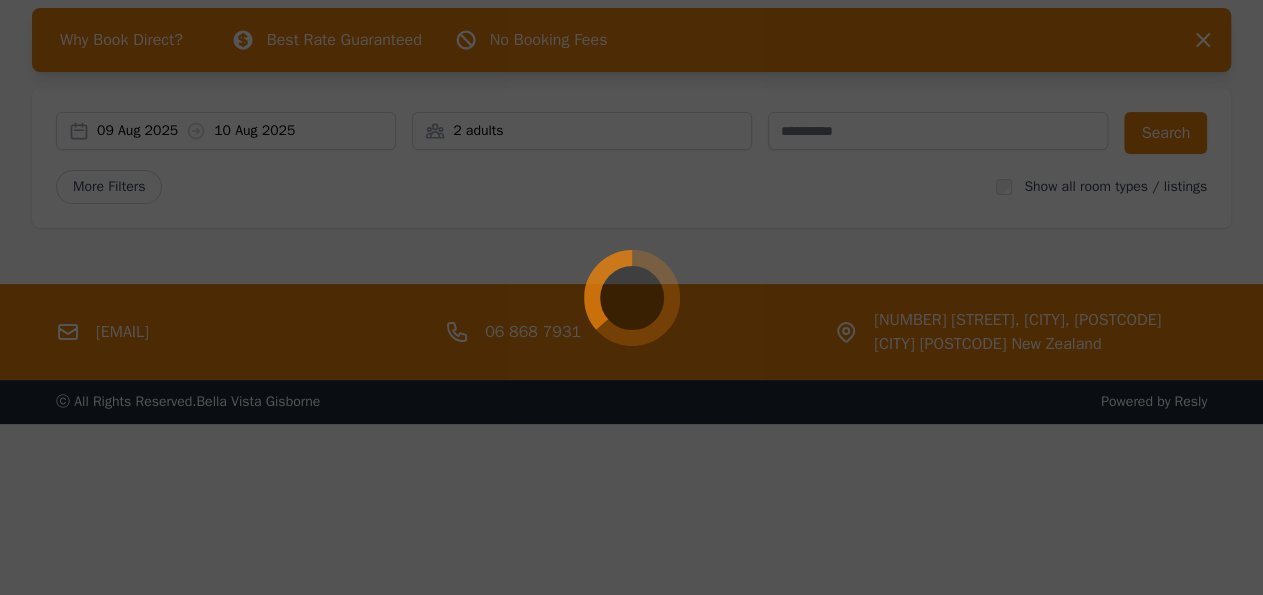 select on "**" 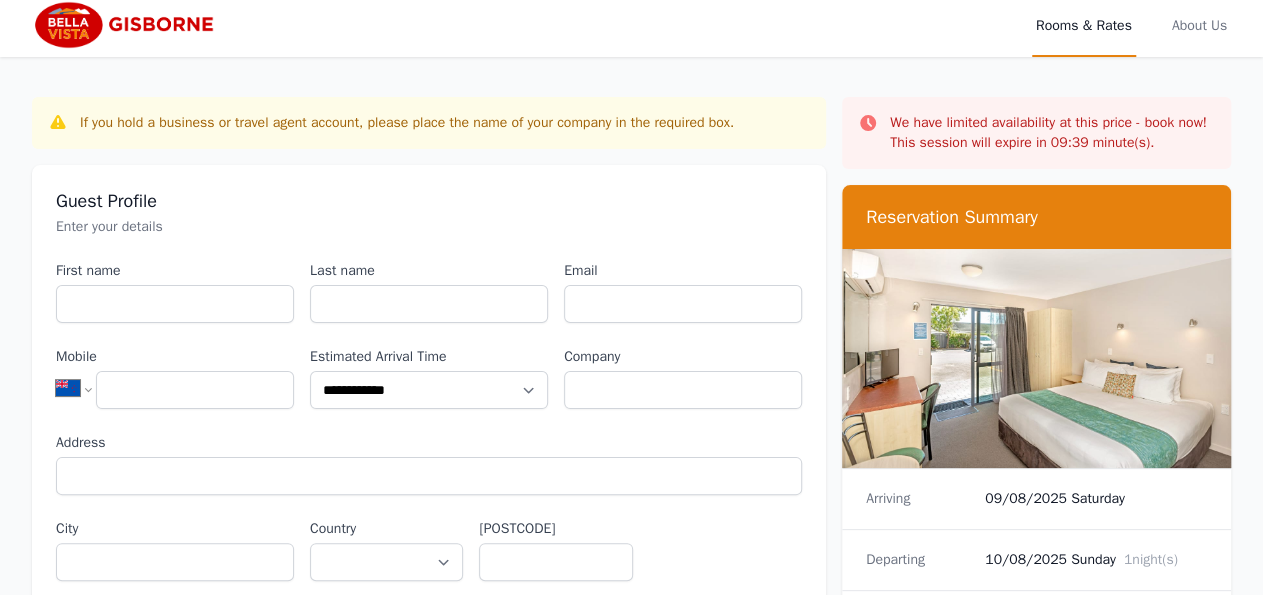 scroll, scrollTop: 0, scrollLeft: 0, axis: both 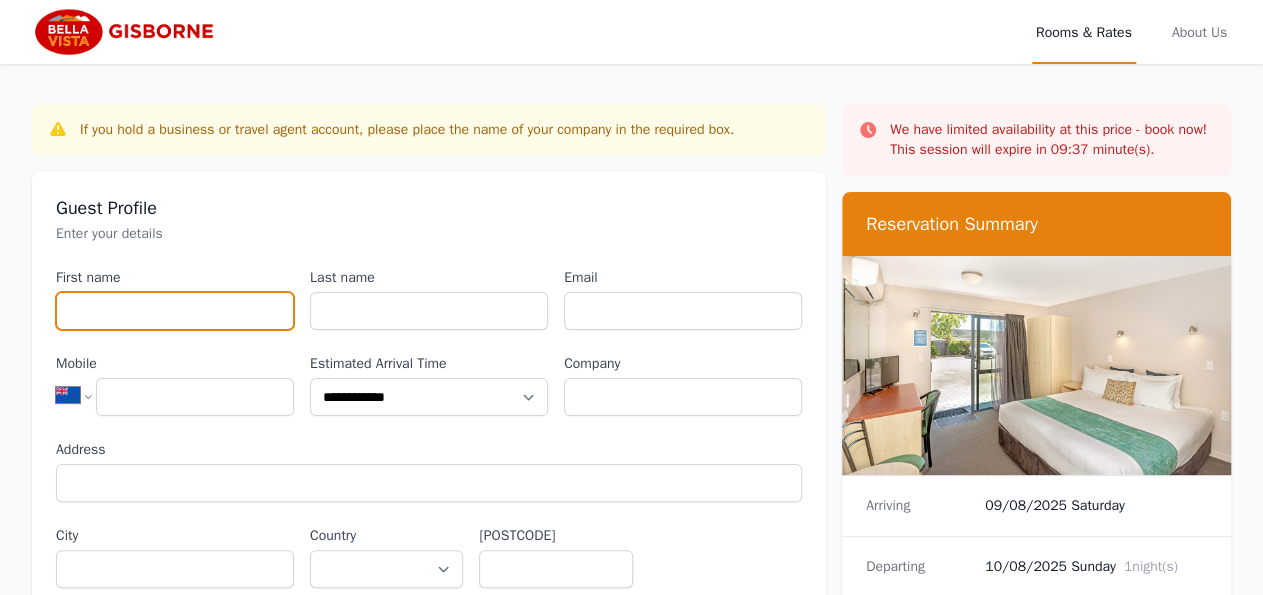 click on "First name" at bounding box center [175, 311] 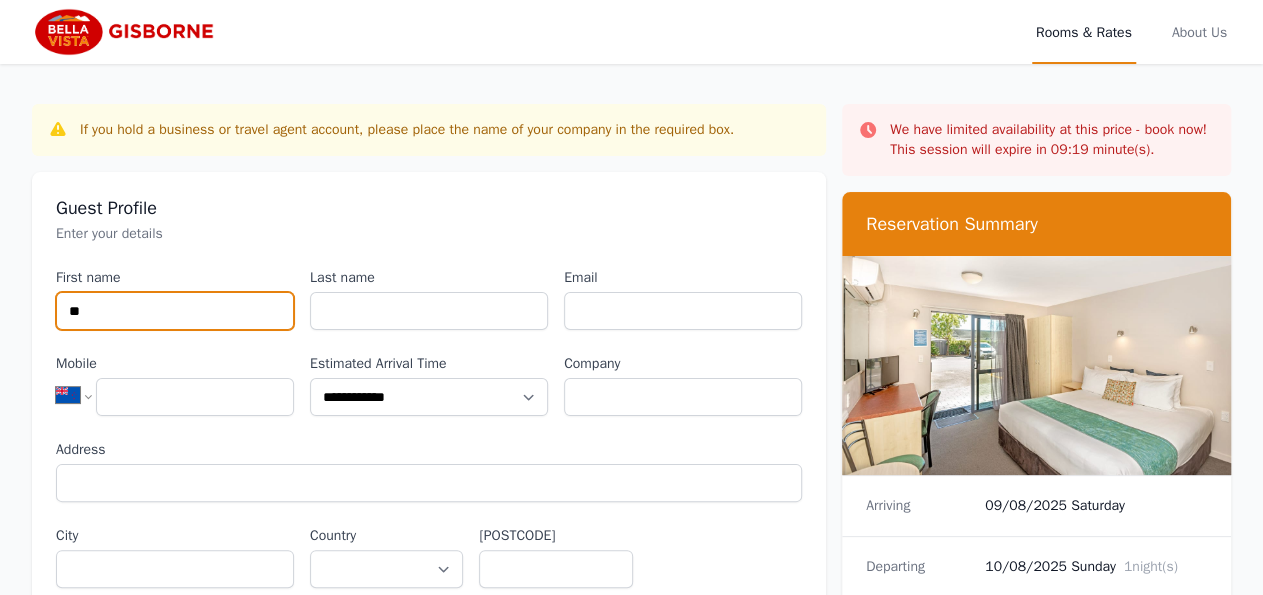 type on "*" 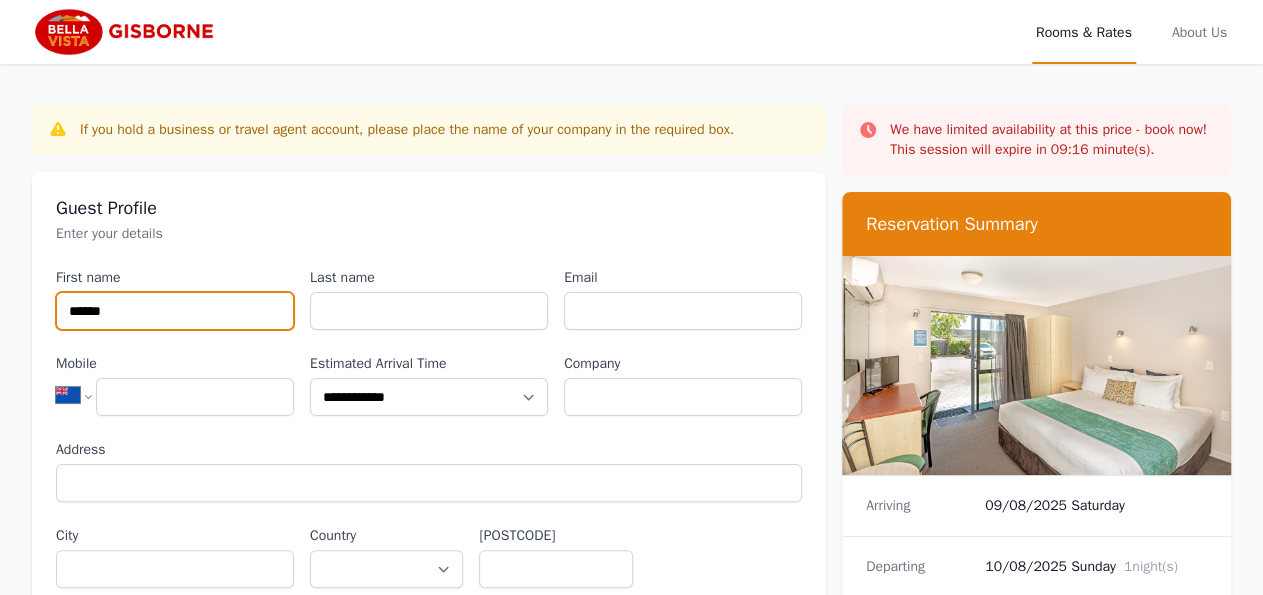 type on "******" 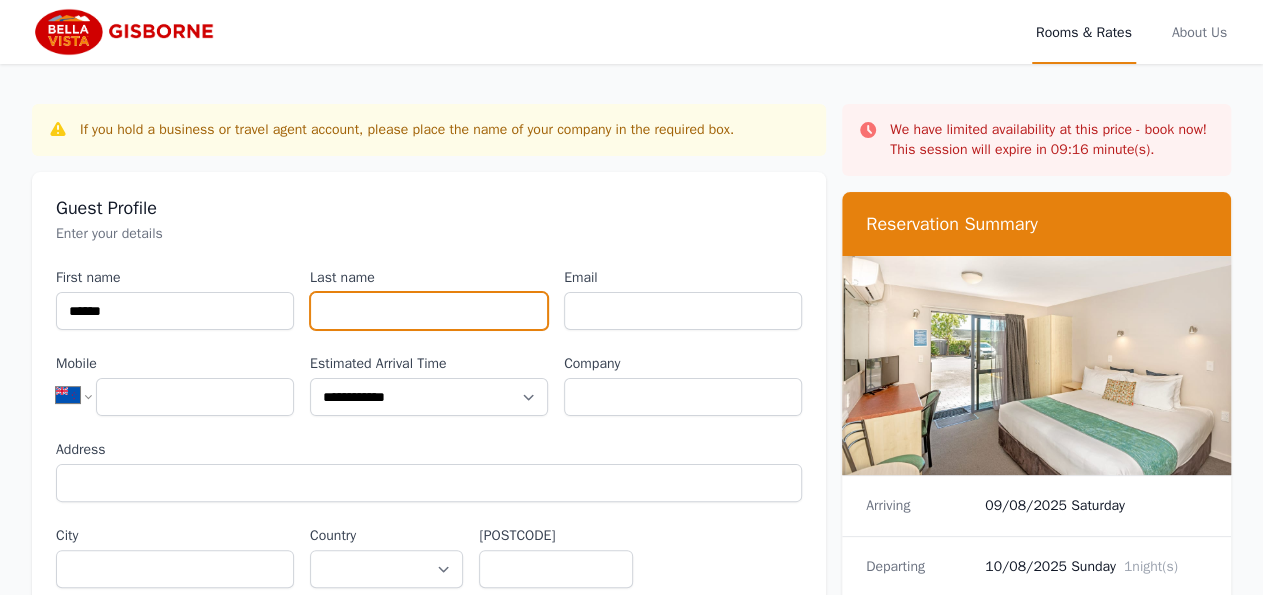 click on "Last name" at bounding box center (429, 311) 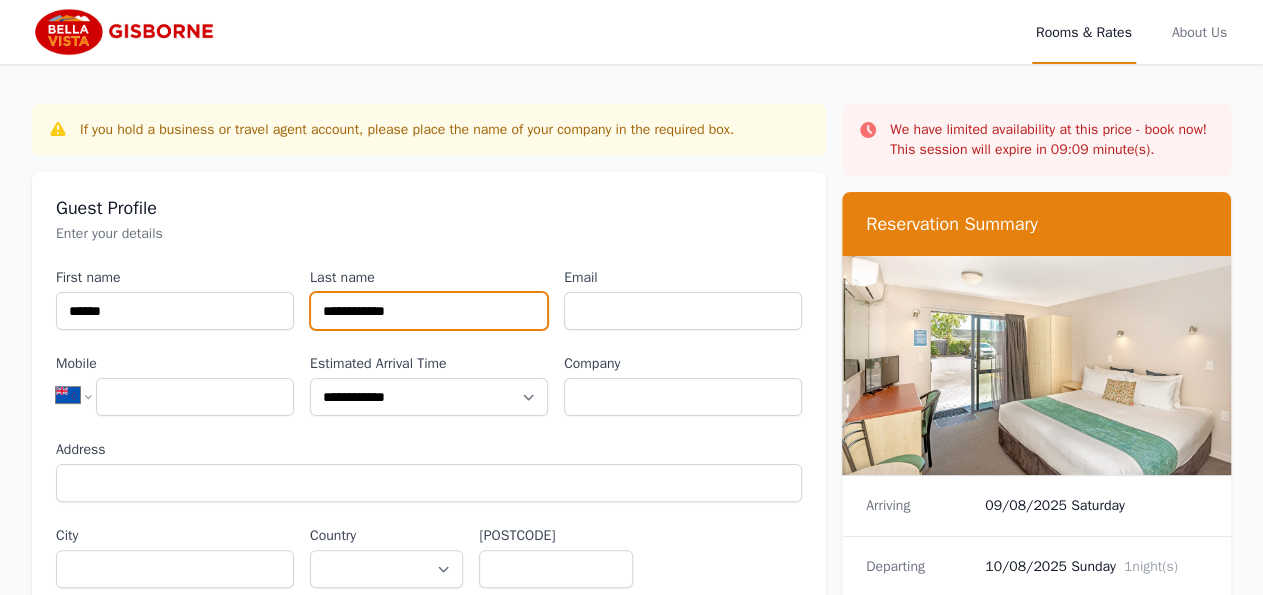 type on "**********" 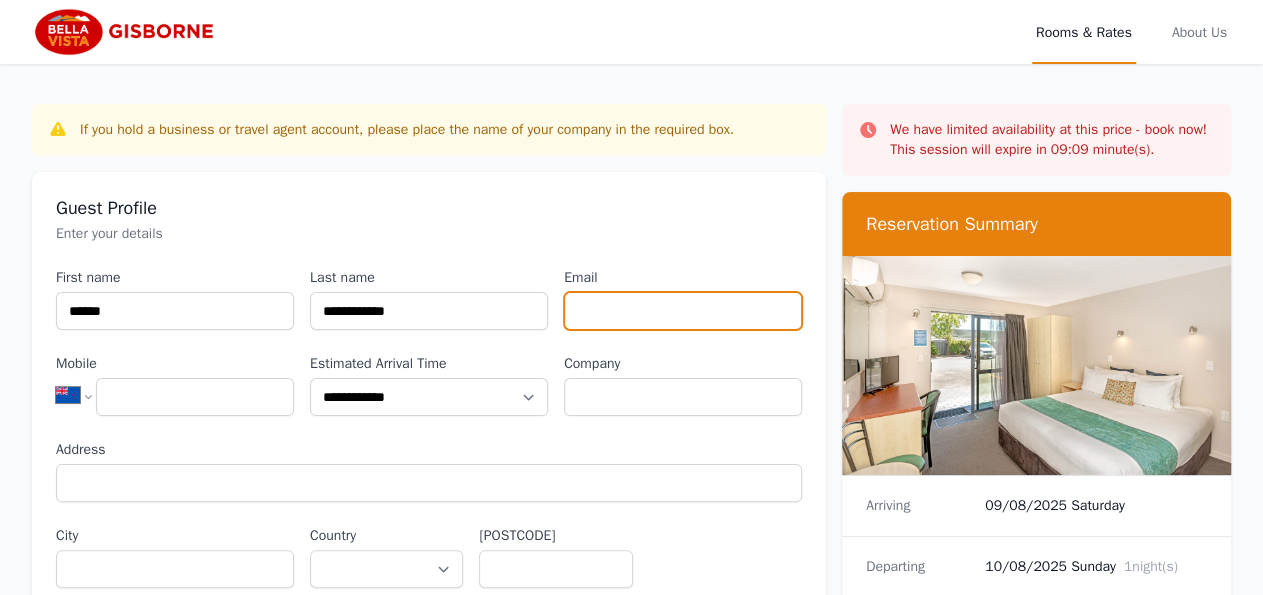 click on "Email" at bounding box center [683, 311] 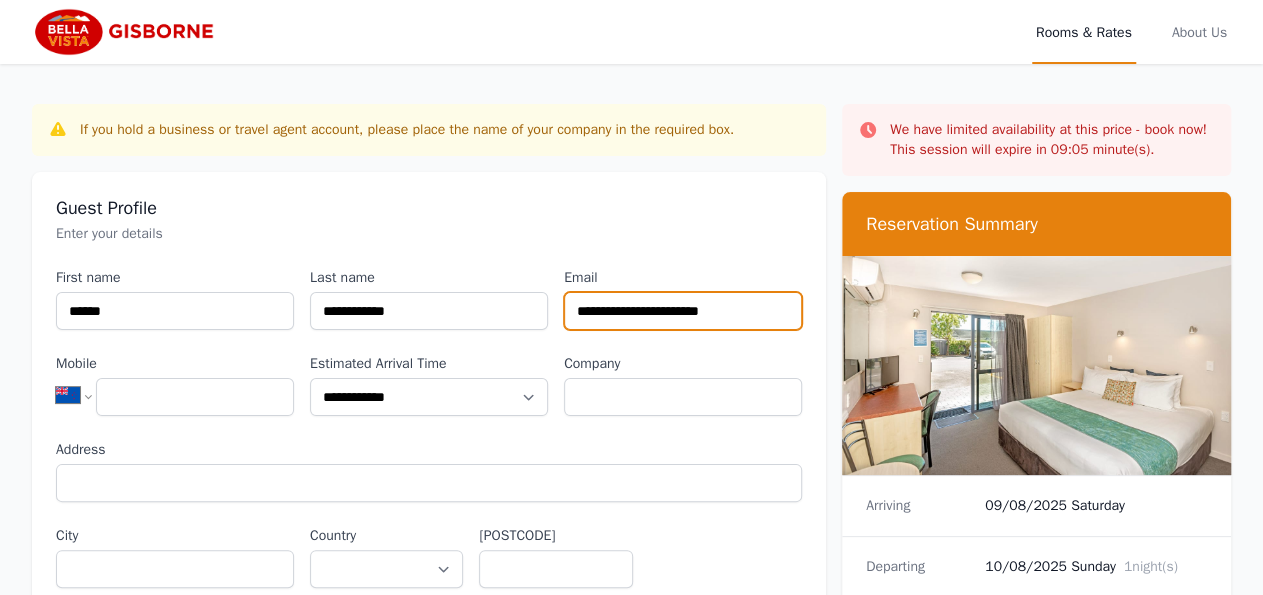 type on "**********" 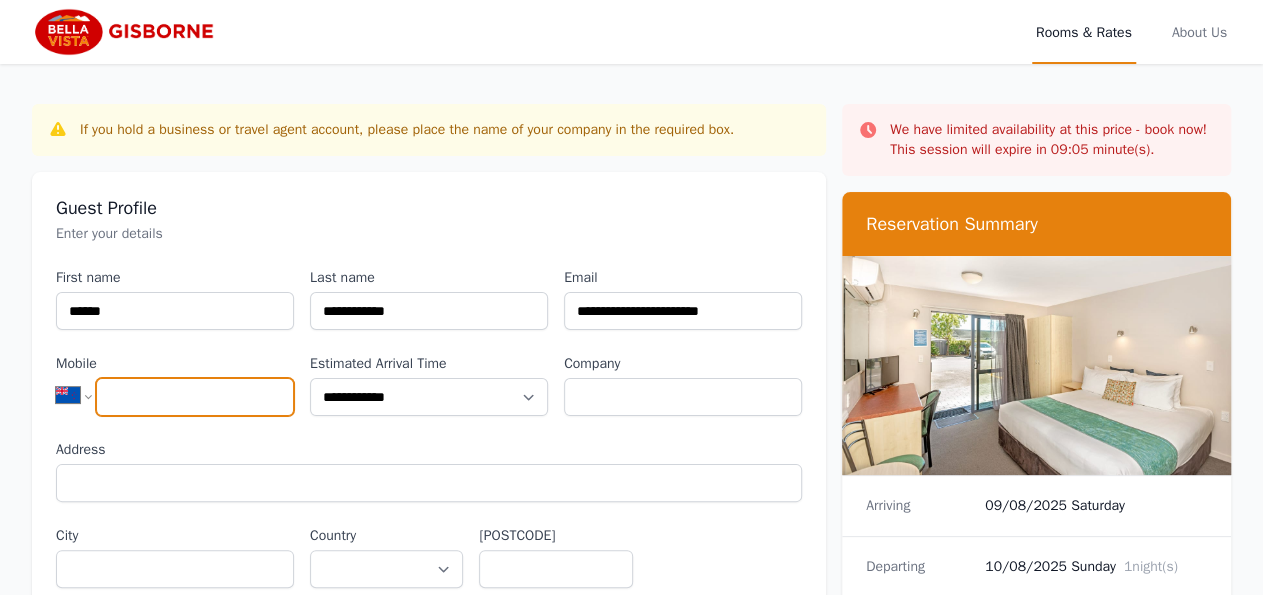 click on "Mobile" at bounding box center [195, 397] 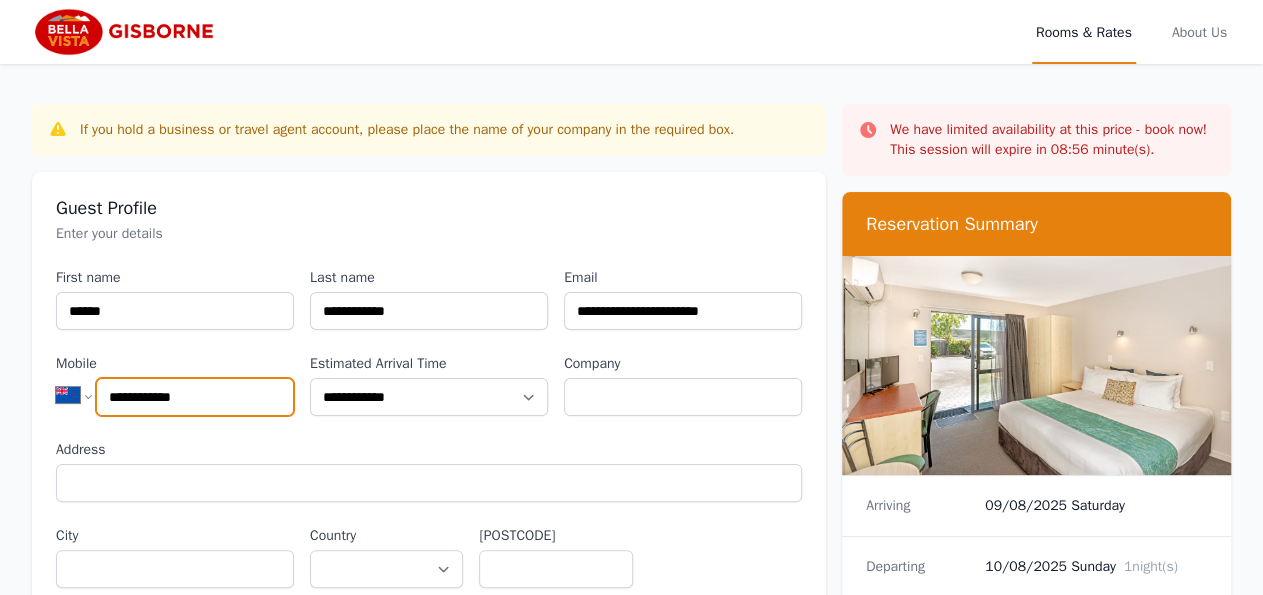 type on "**********" 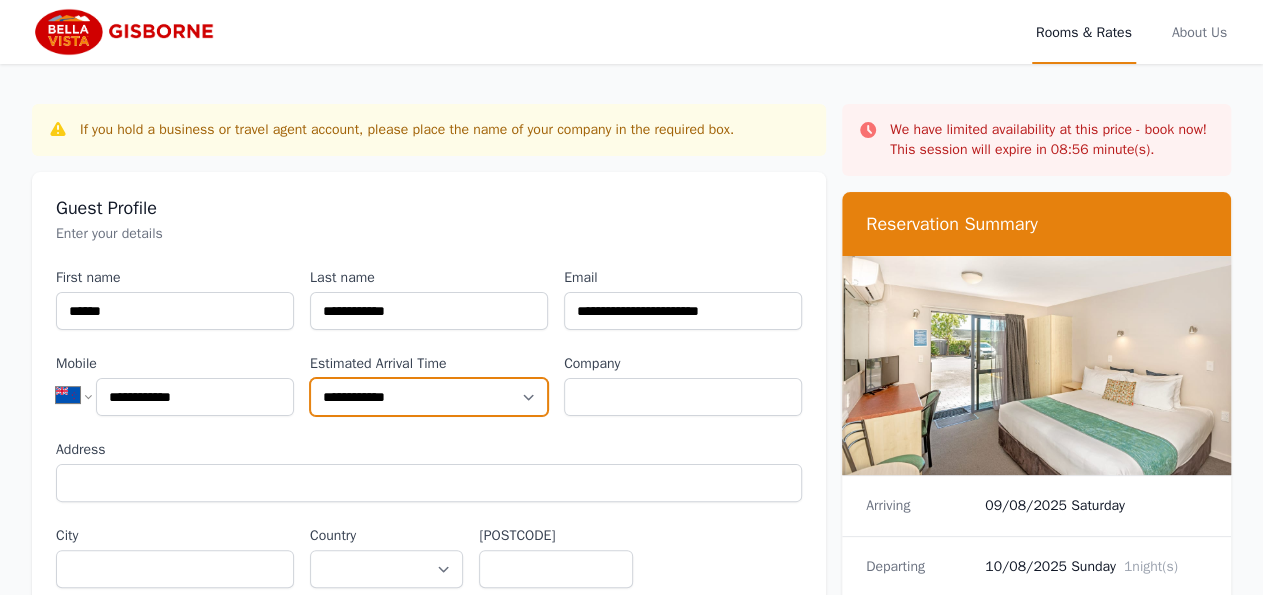 click on "**********" at bounding box center (429, 397) 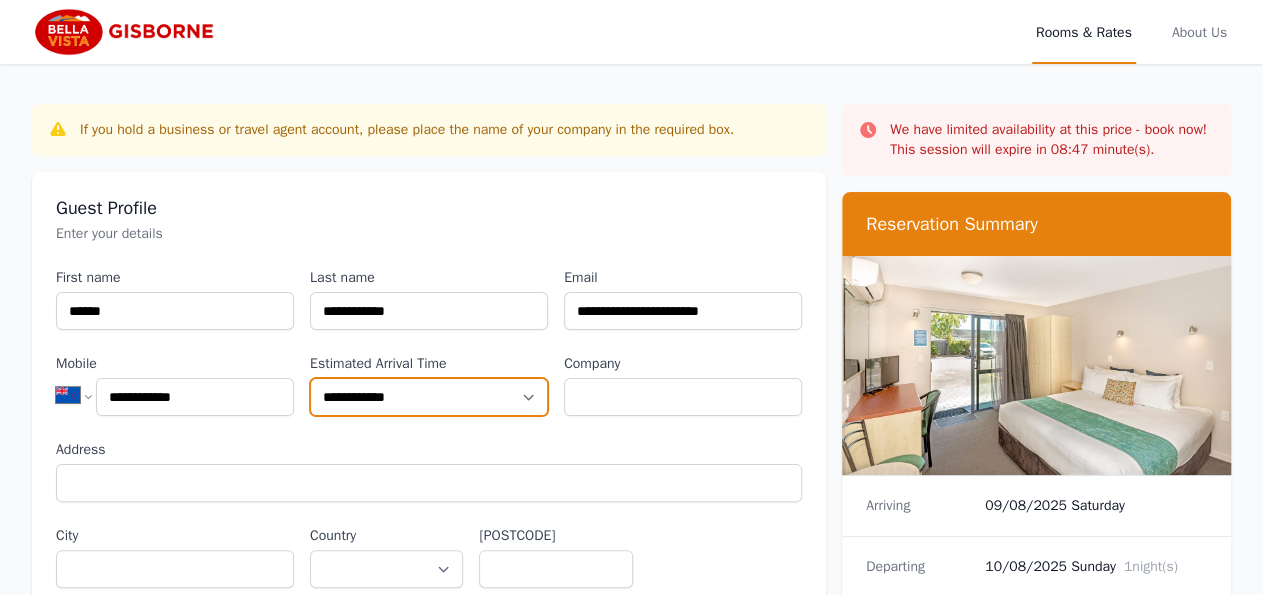 select on "**********" 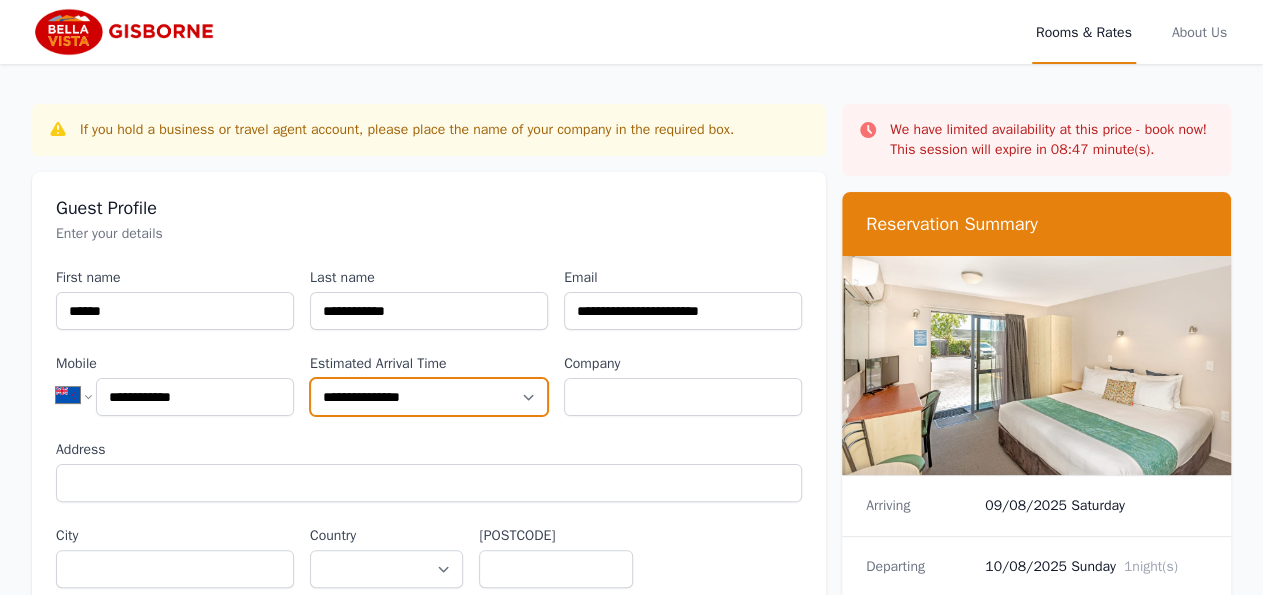 click on "**********" at bounding box center (0, 0) 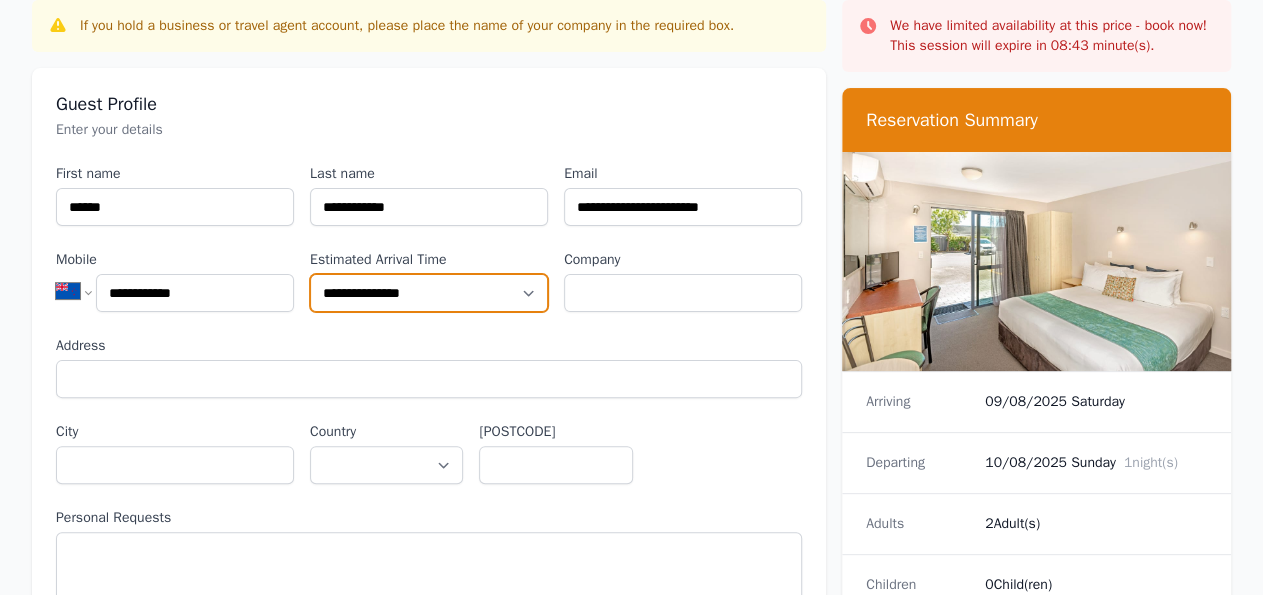 scroll, scrollTop: 104, scrollLeft: 0, axis: vertical 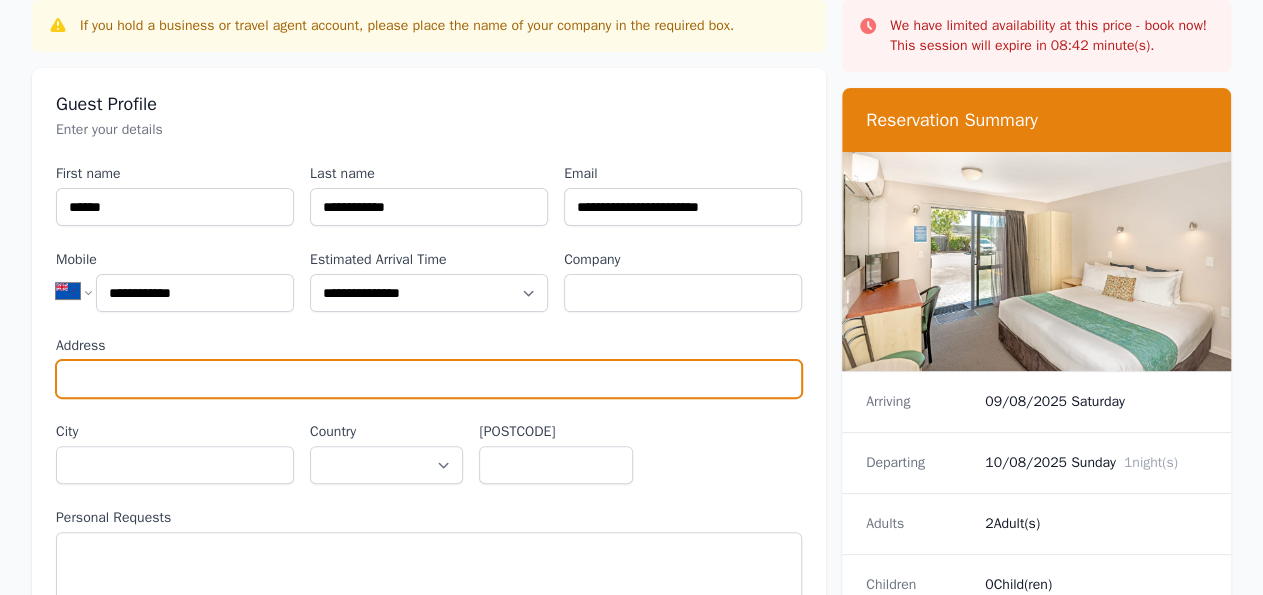 click on "Address" at bounding box center (429, 379) 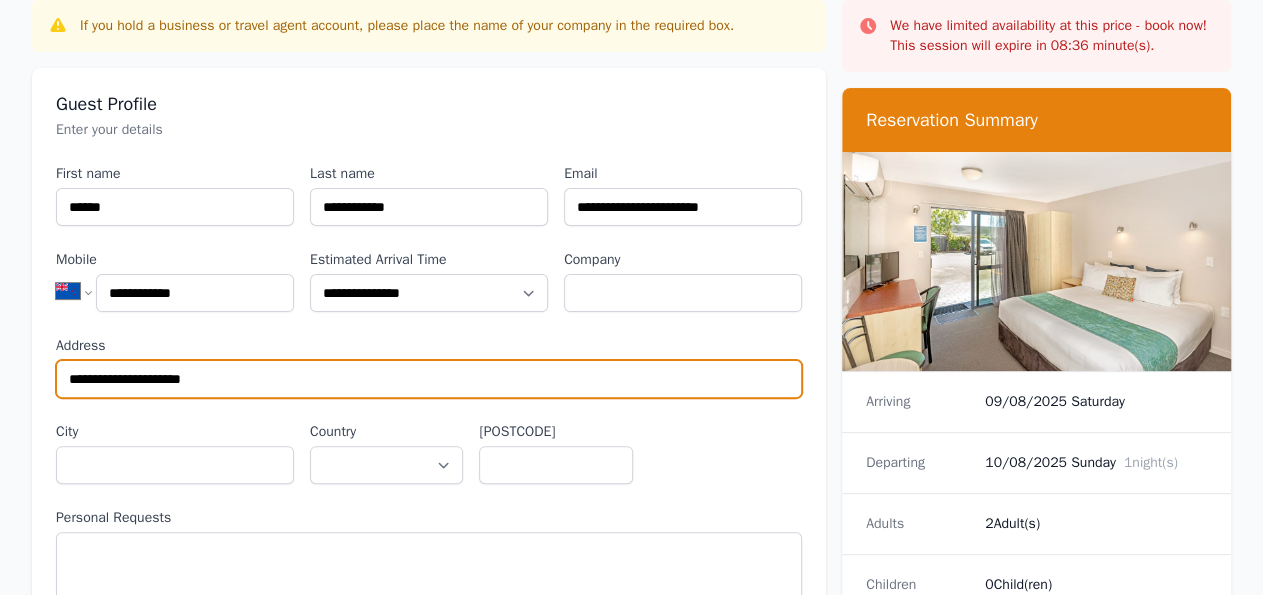 type on "**********" 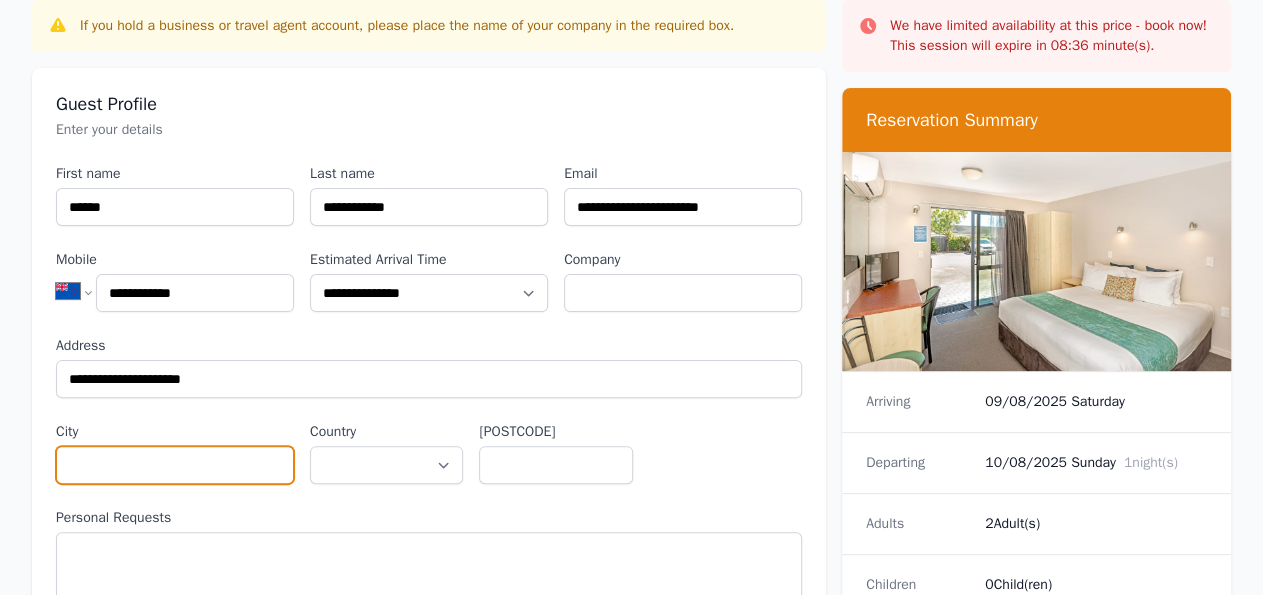 click on "City" at bounding box center (175, 465) 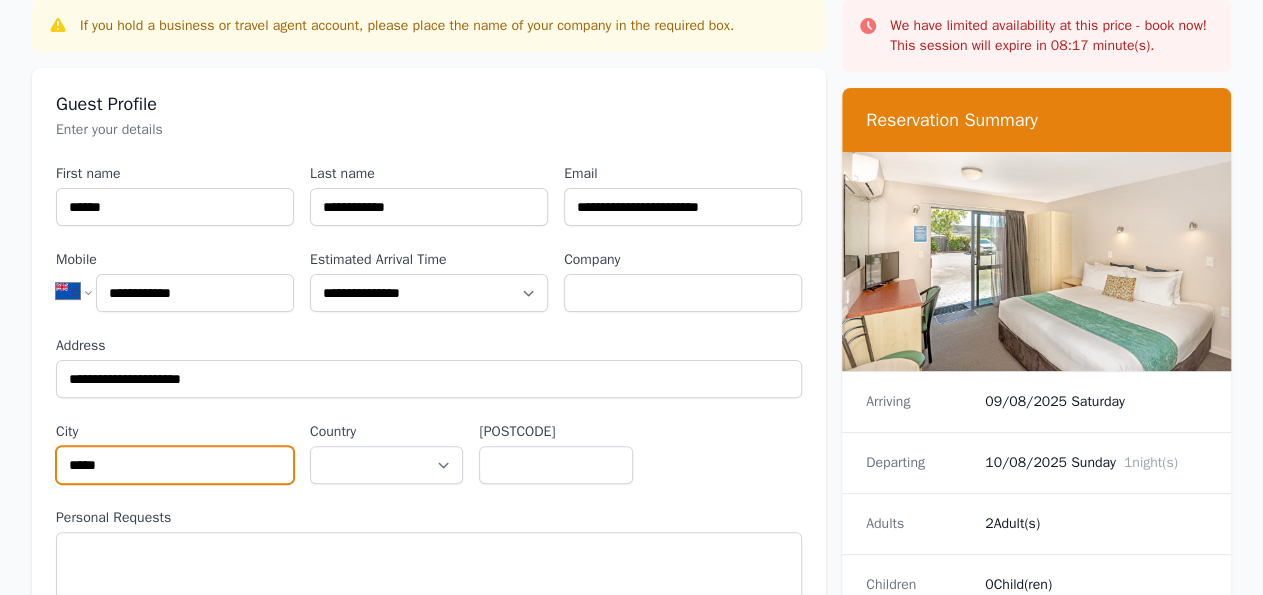 type on "*****" 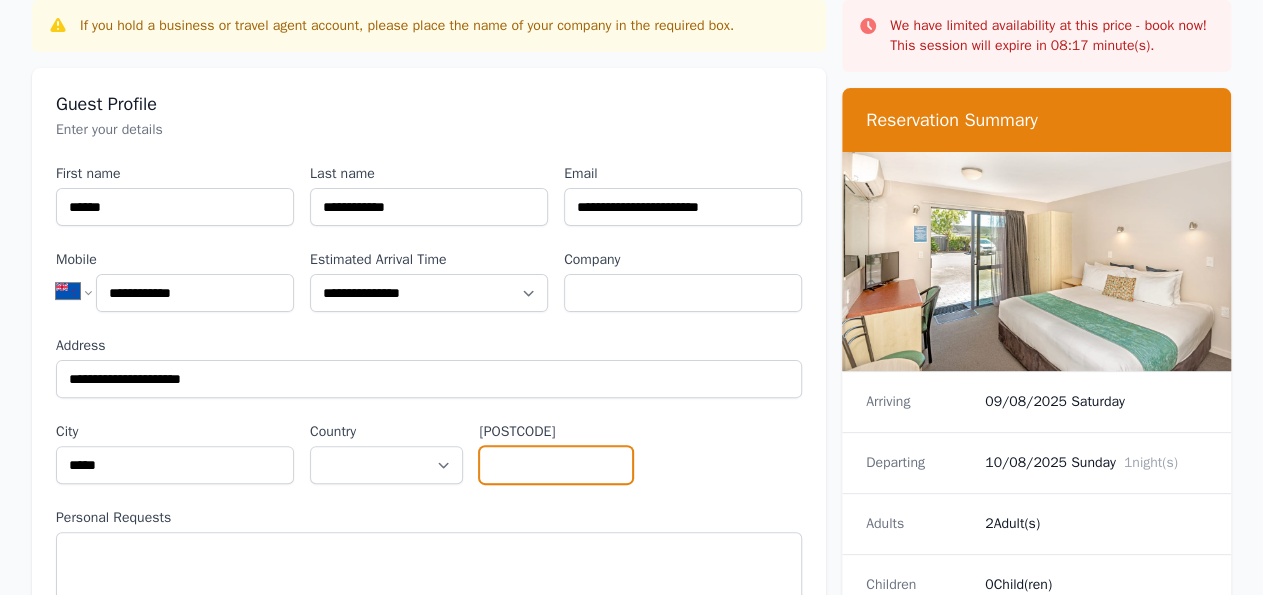click on "[POSTCODE]" at bounding box center [555, 465] 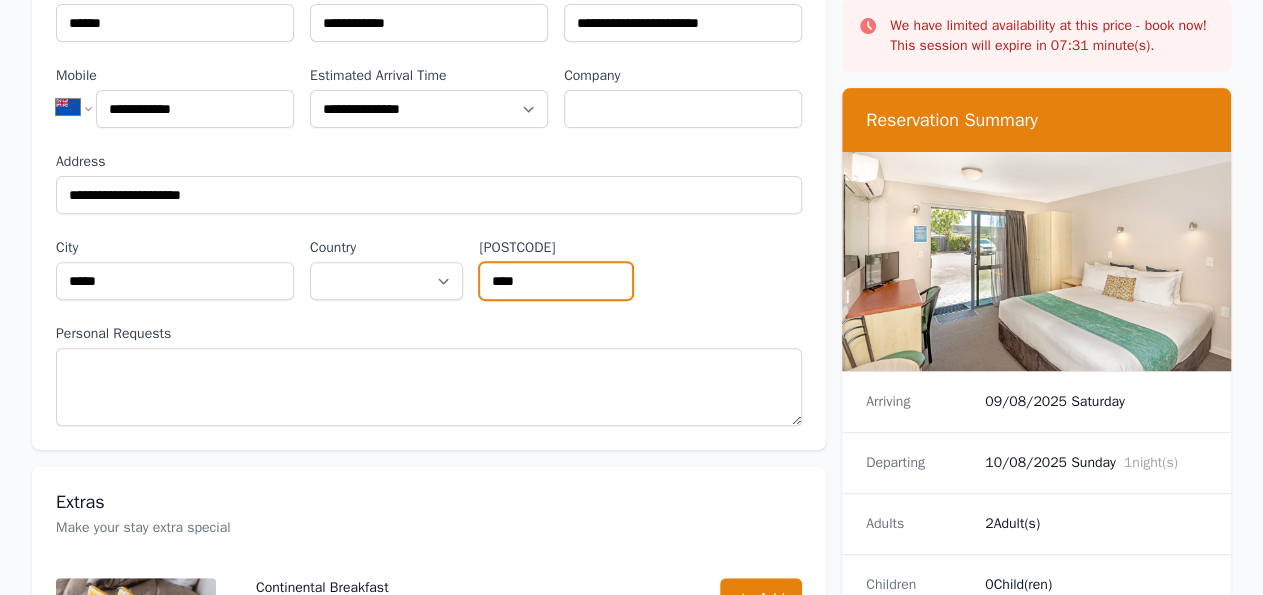 scroll, scrollTop: 295, scrollLeft: 0, axis: vertical 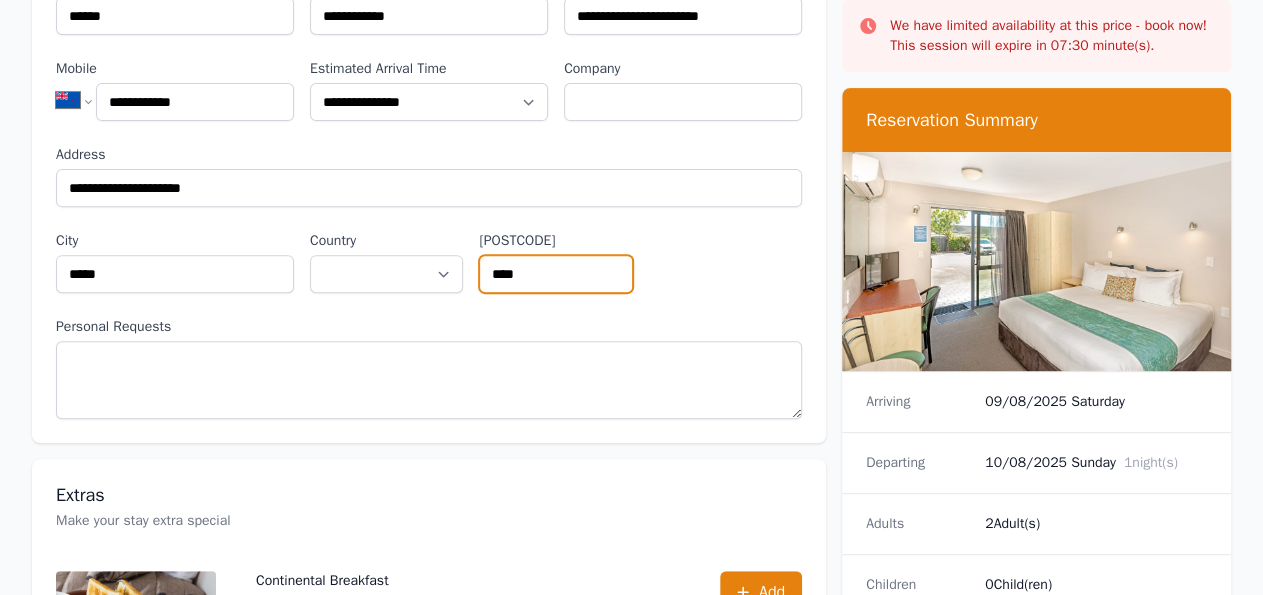 type on "****" 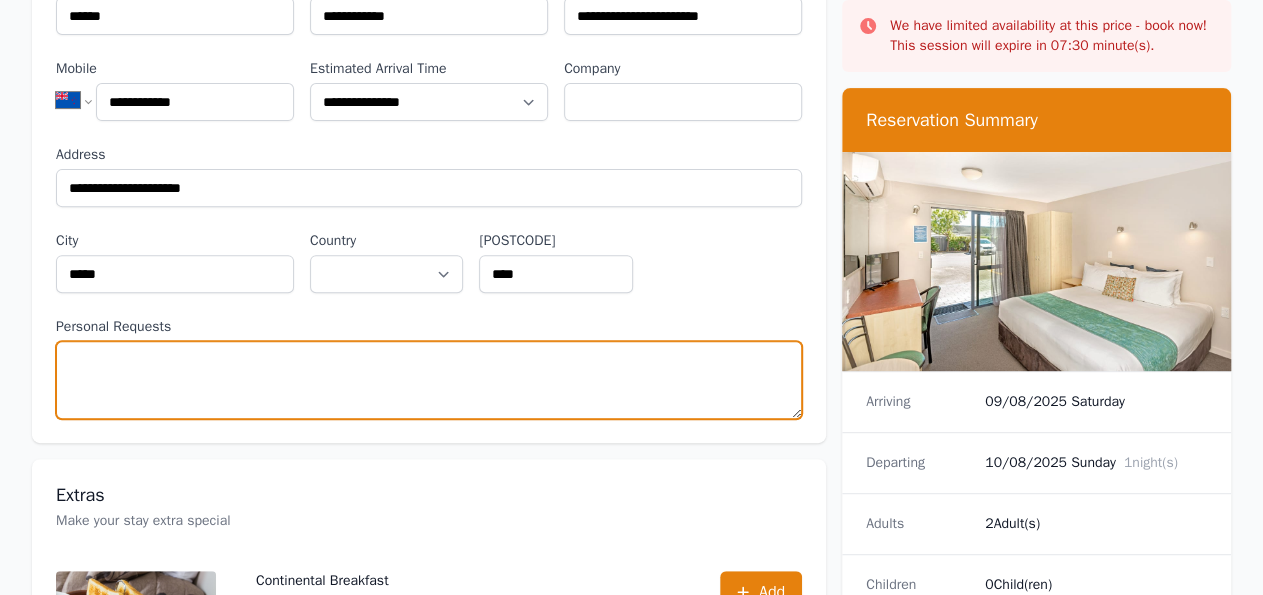 click on "Personal Requests" at bounding box center (429, 380) 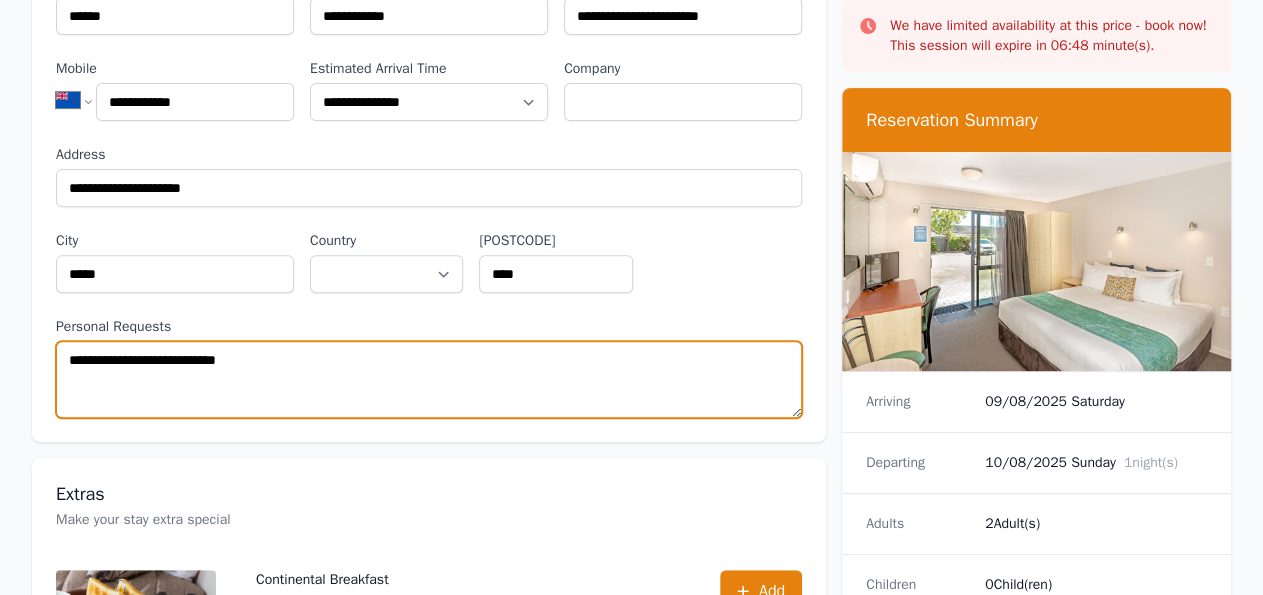 click on "**********" at bounding box center (429, 379) 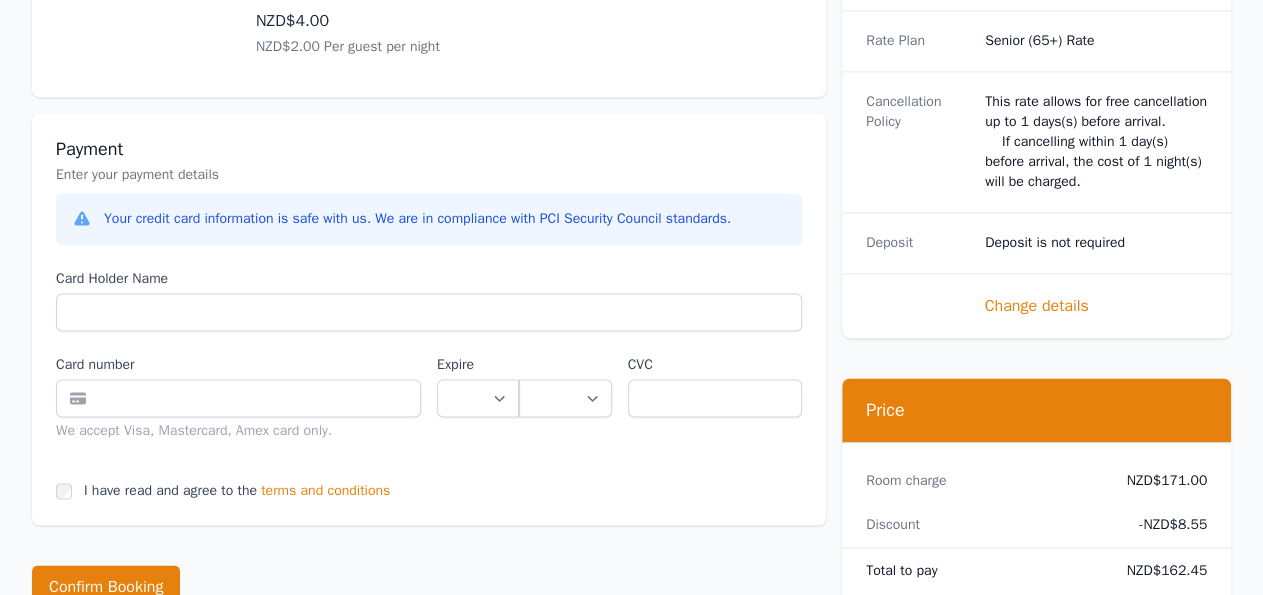 scroll, scrollTop: 1334, scrollLeft: 0, axis: vertical 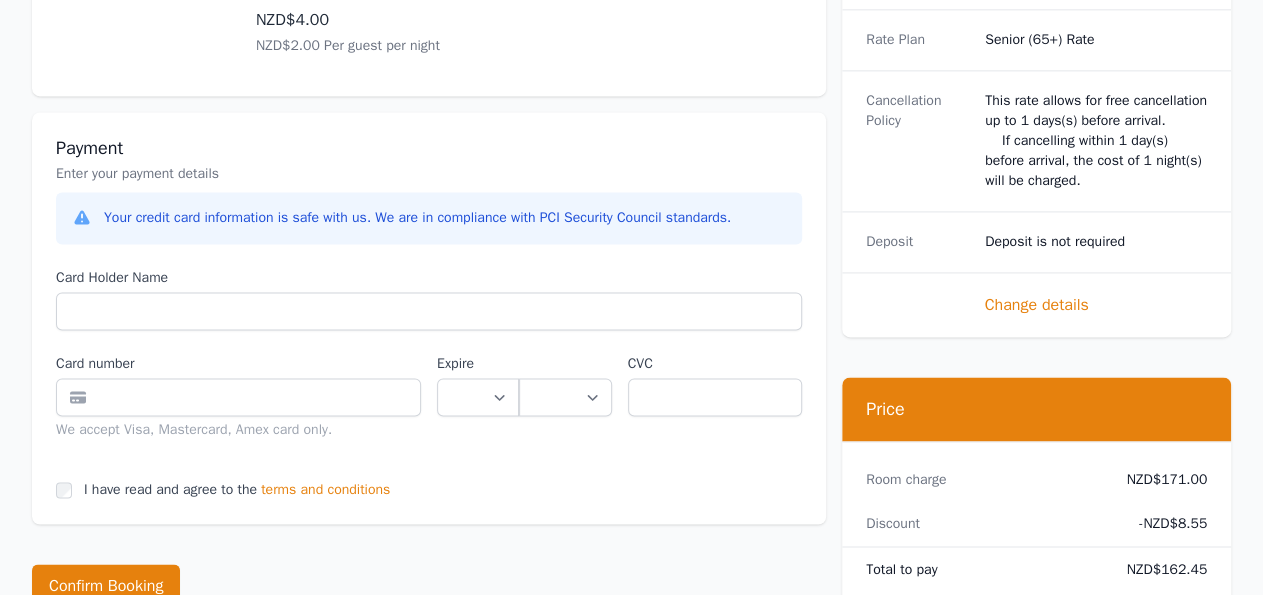 type on "**********" 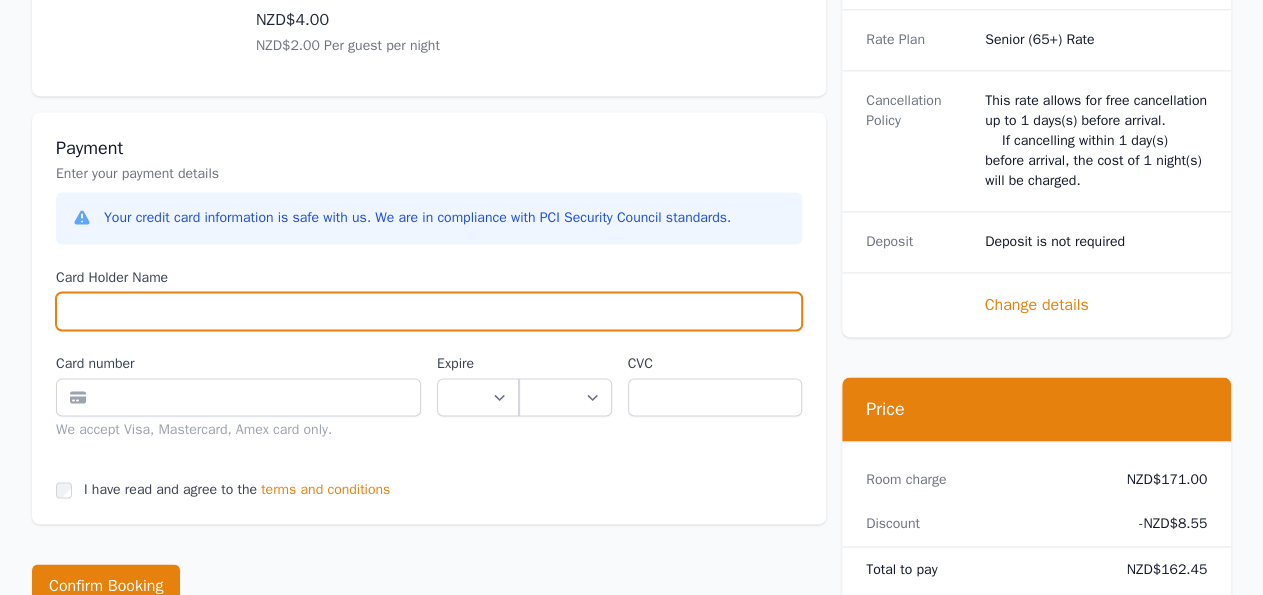 click on "Card Holder Name" at bounding box center [429, 312] 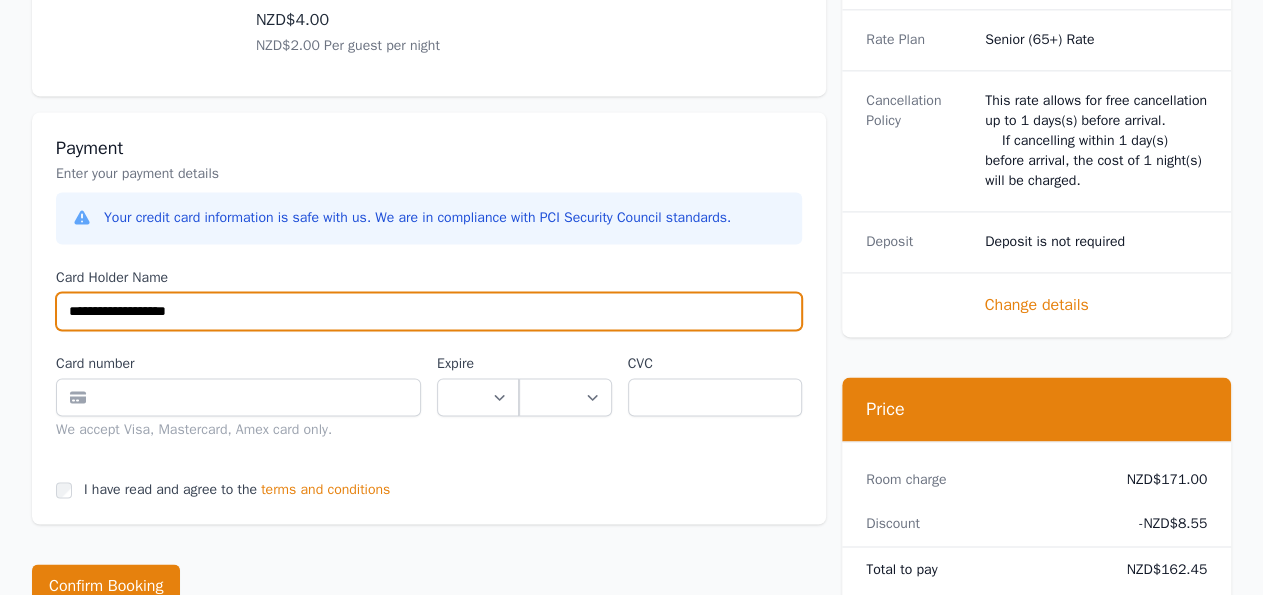 type on "**********" 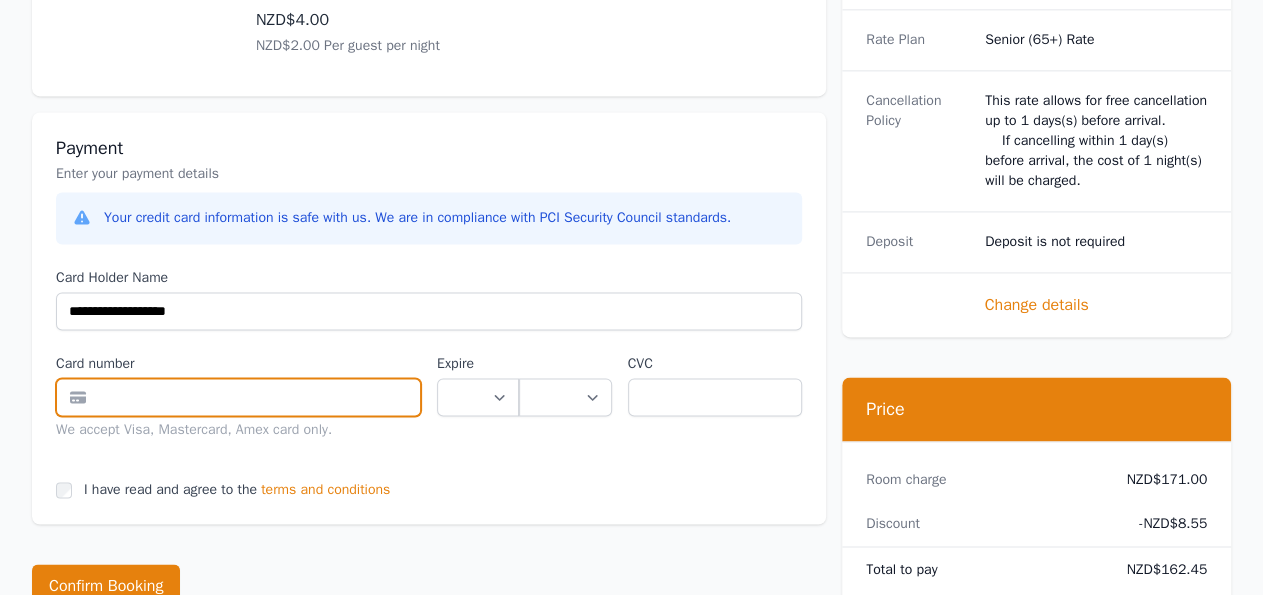 click at bounding box center [238, 398] 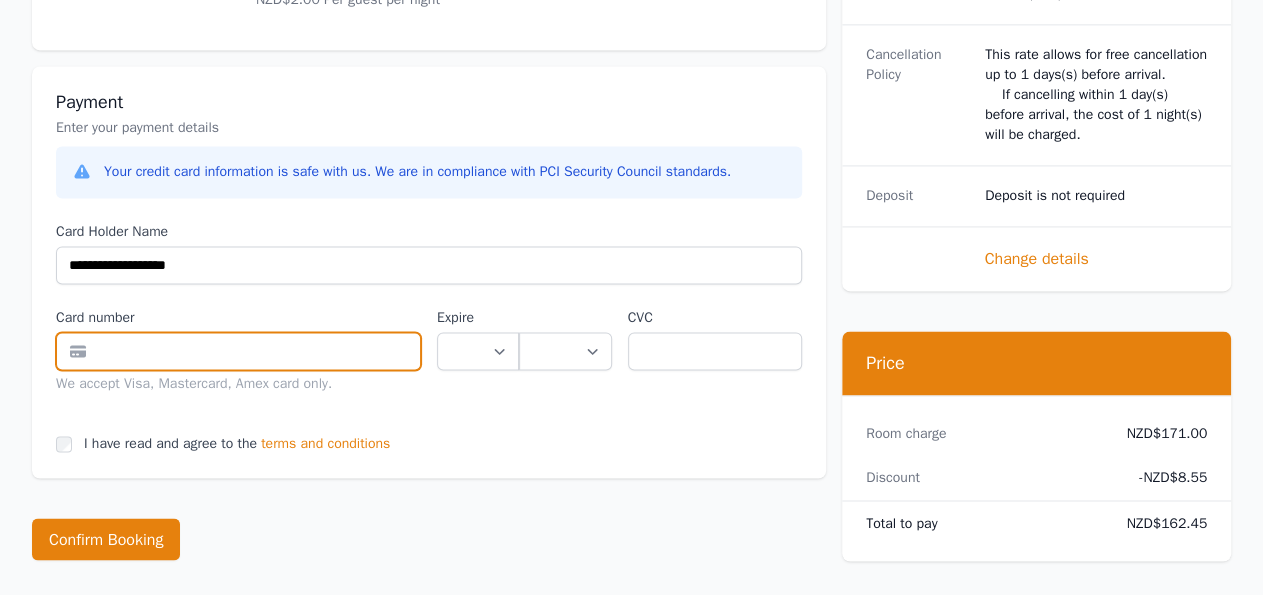 scroll, scrollTop: 1375, scrollLeft: 0, axis: vertical 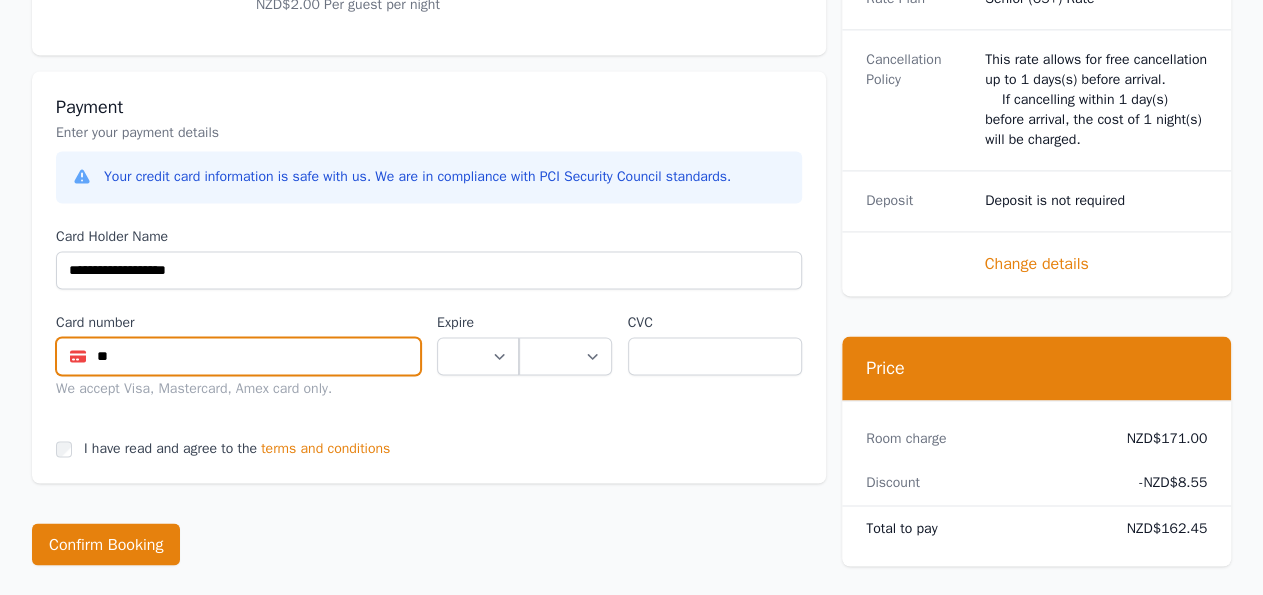 type on "*" 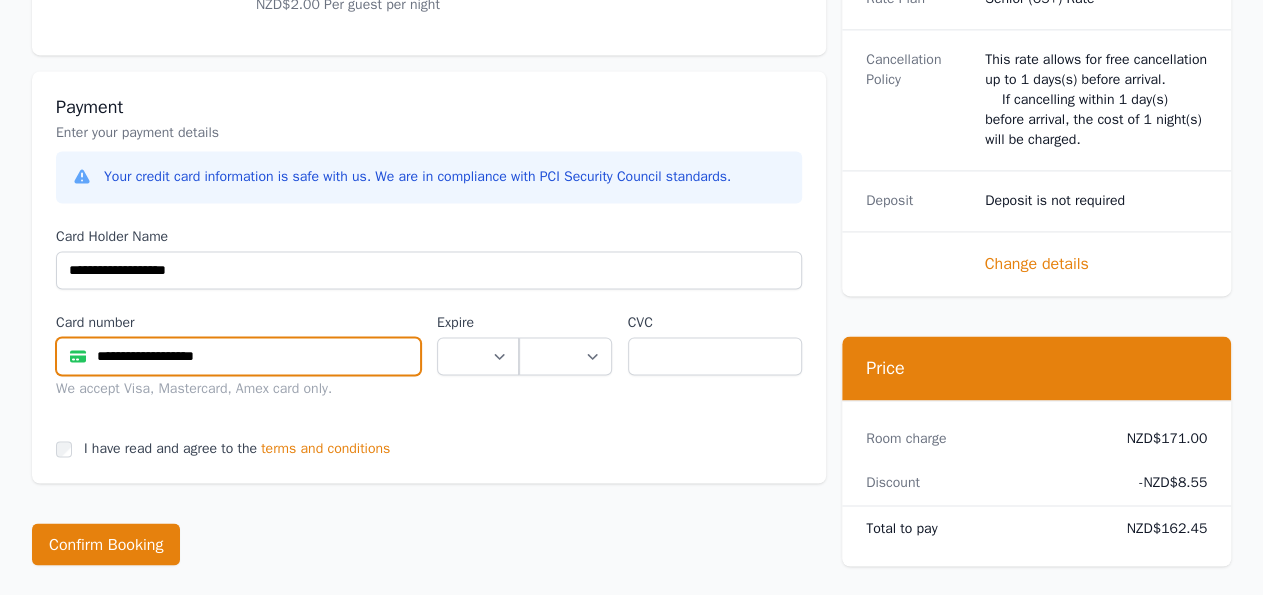 type on "**********" 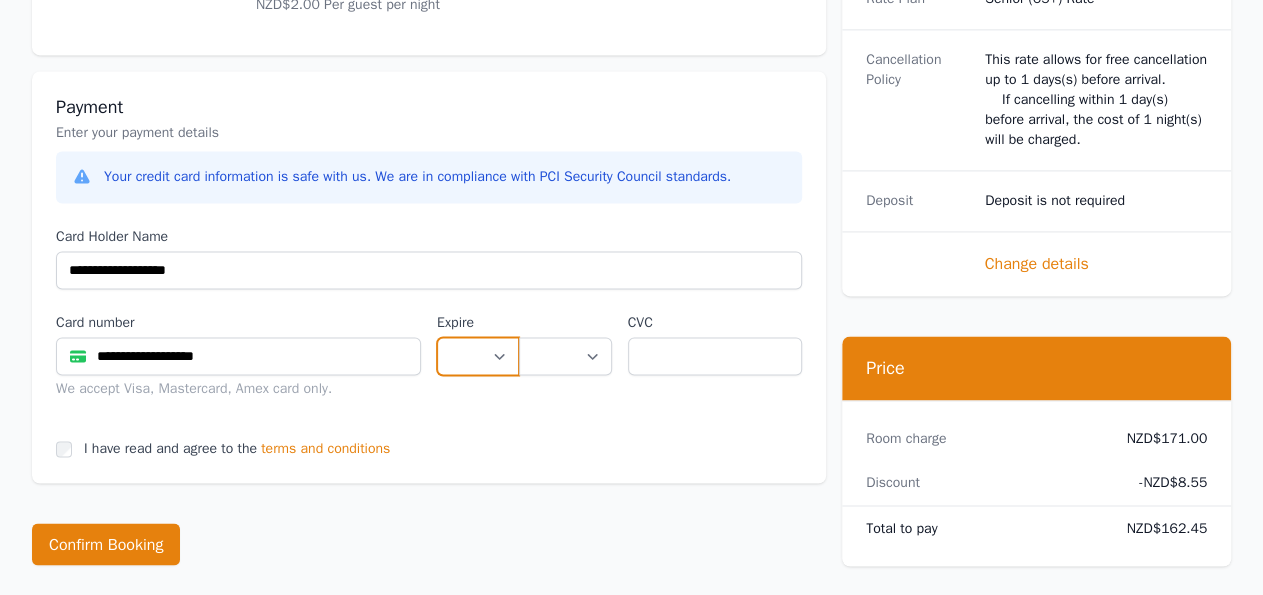 click on "** ** ** ** ** ** ** ** ** ** ** **" at bounding box center [478, 357] 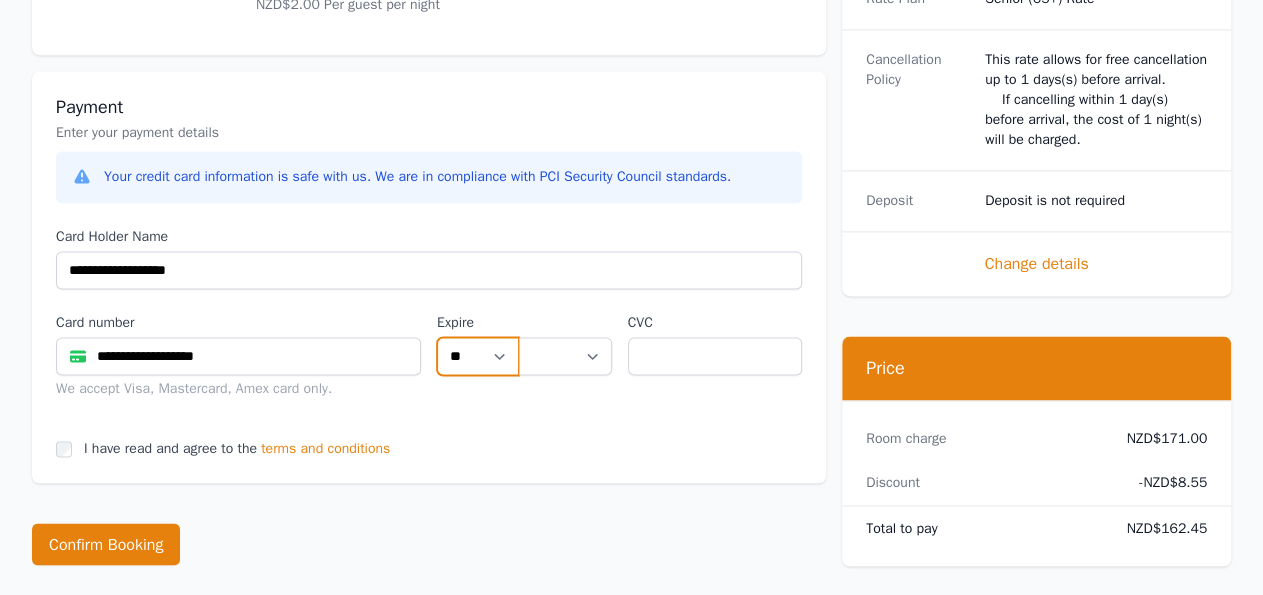 click on "**" at bounding box center [0, 0] 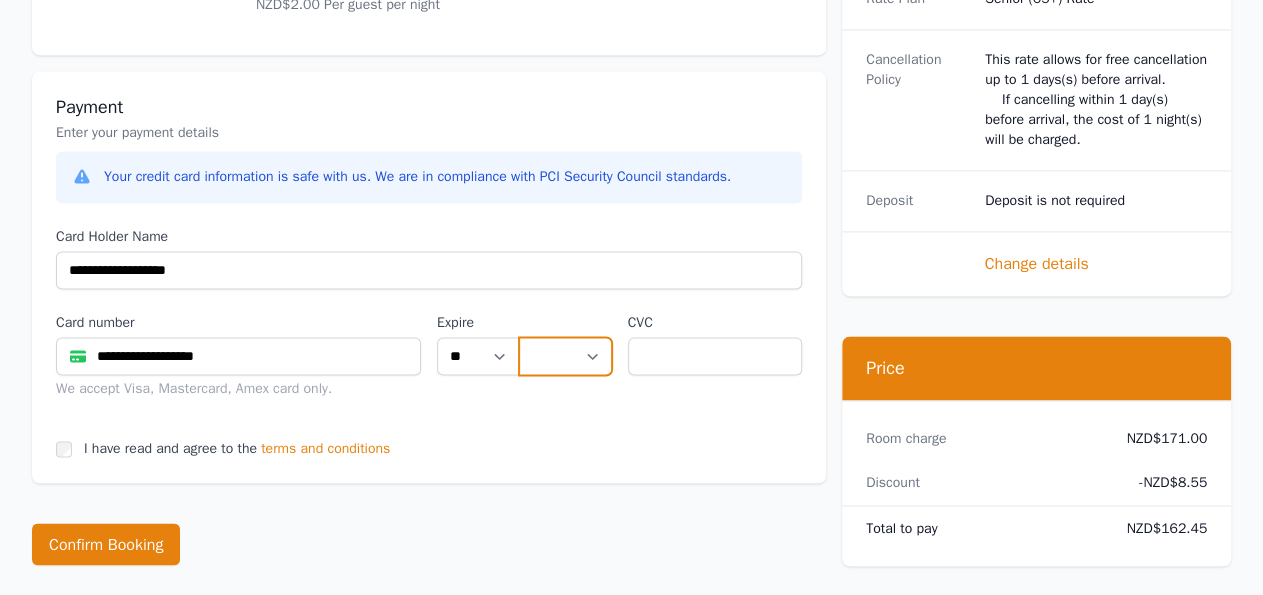 click on "**** **** **** **** **** **** **** **** ****" at bounding box center (565, 357) 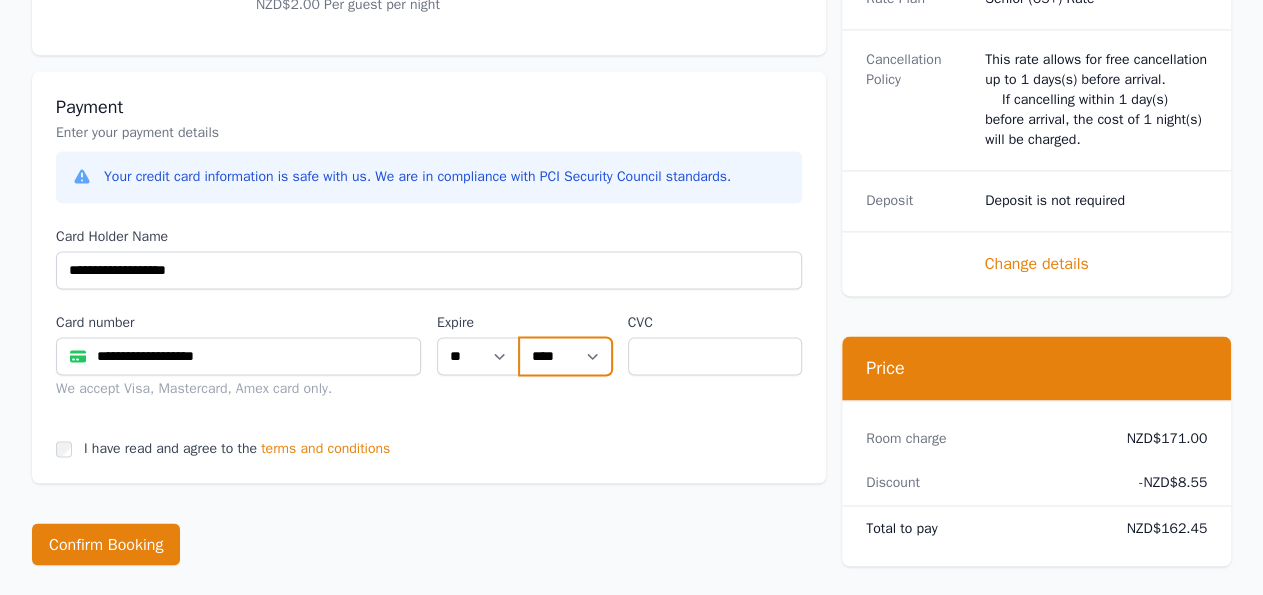 click on "****" at bounding box center [0, 0] 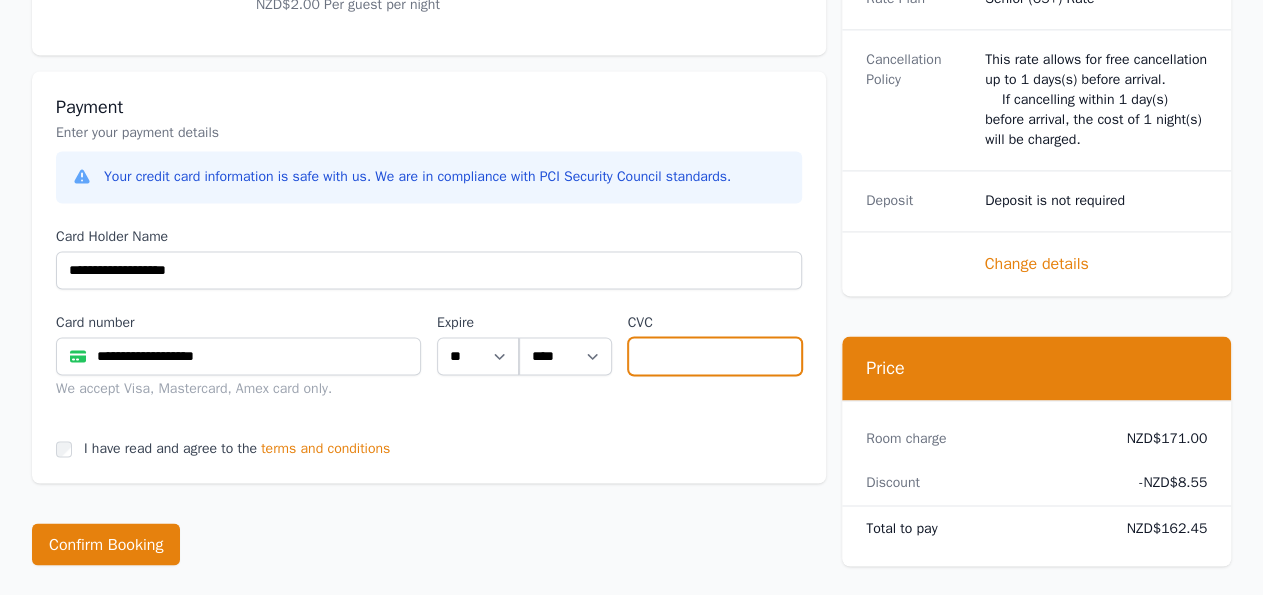 click at bounding box center (715, 357) 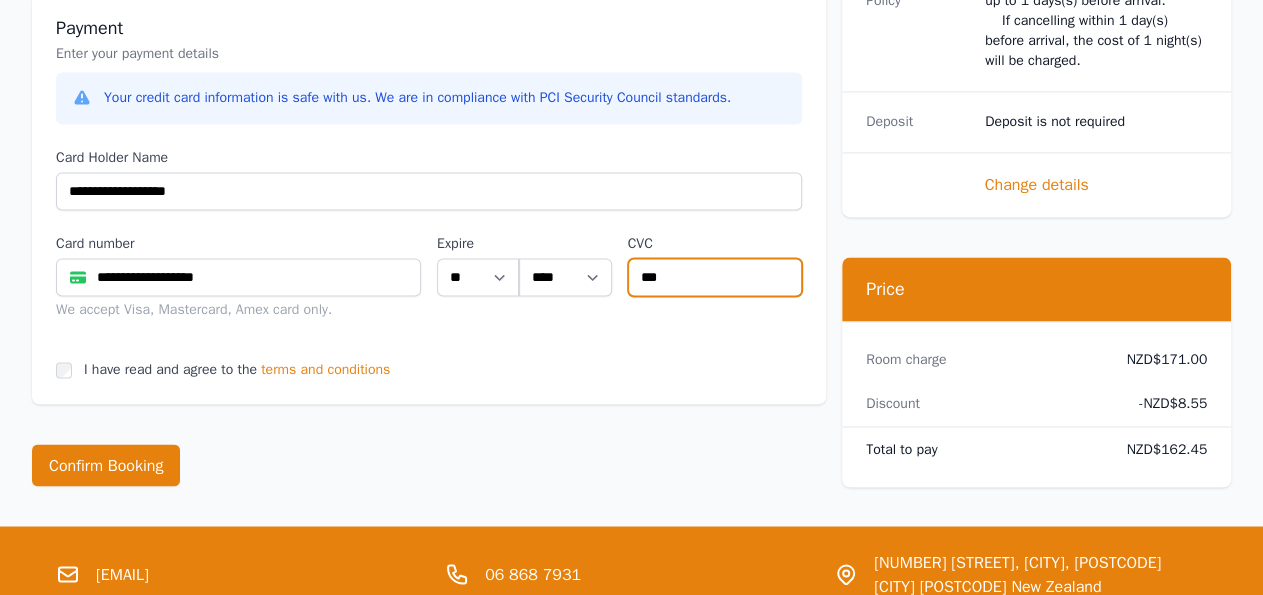 scroll, scrollTop: 1464, scrollLeft: 0, axis: vertical 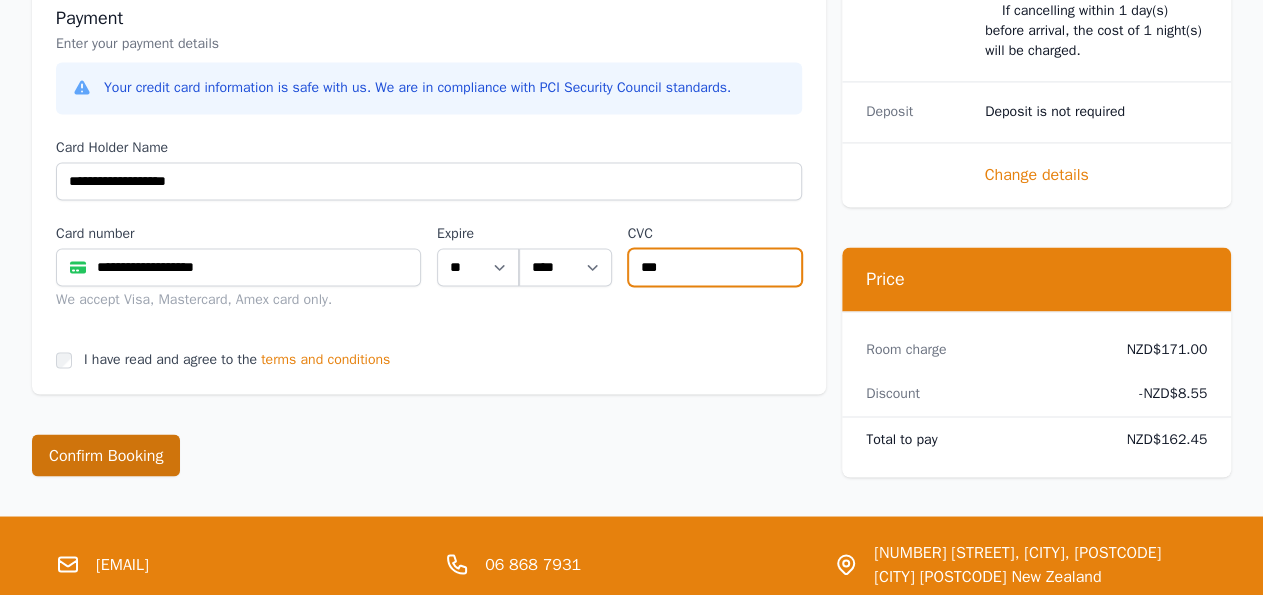 type on "***" 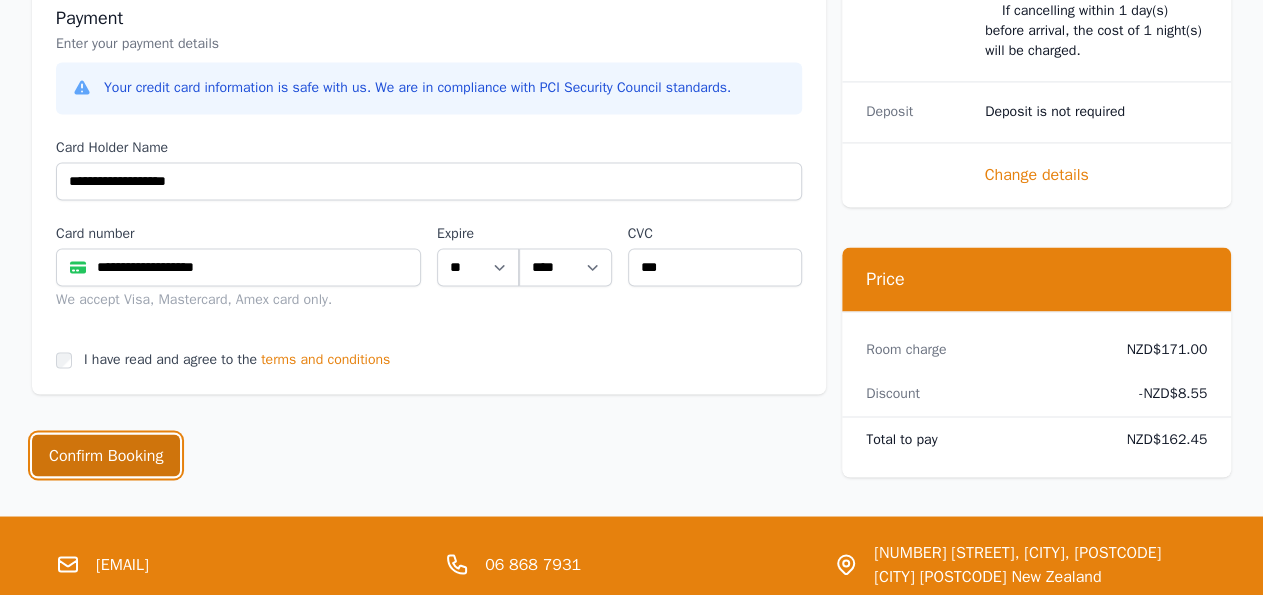 click on "Confirm Booking" at bounding box center (106, 456) 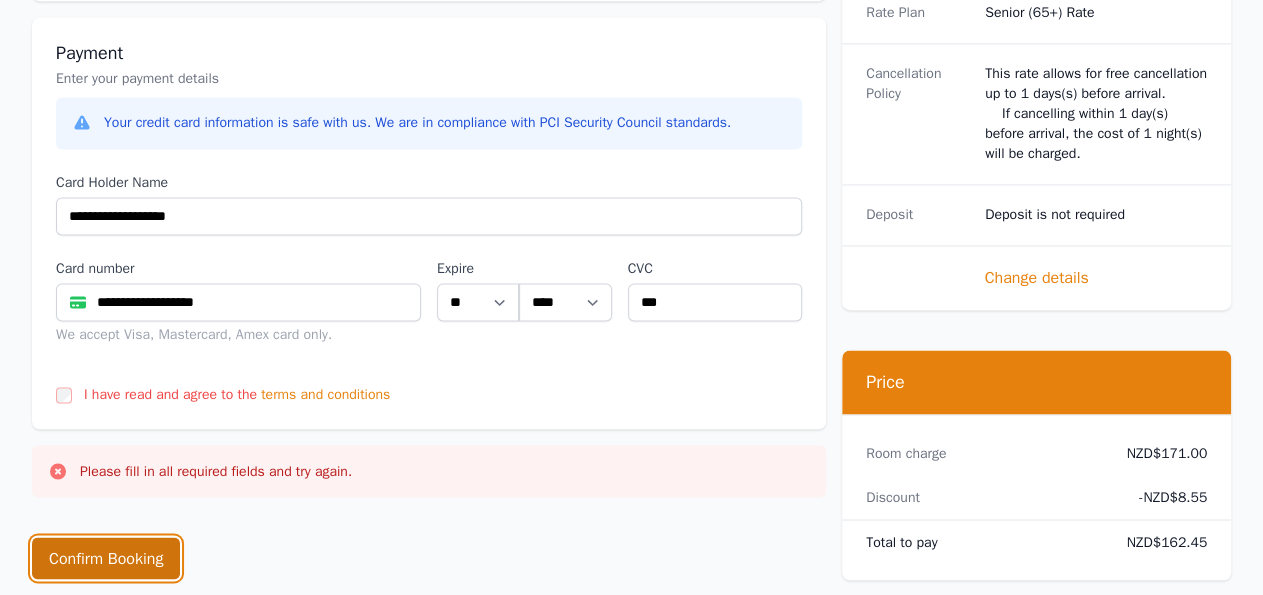 scroll, scrollTop: 1461, scrollLeft: 0, axis: vertical 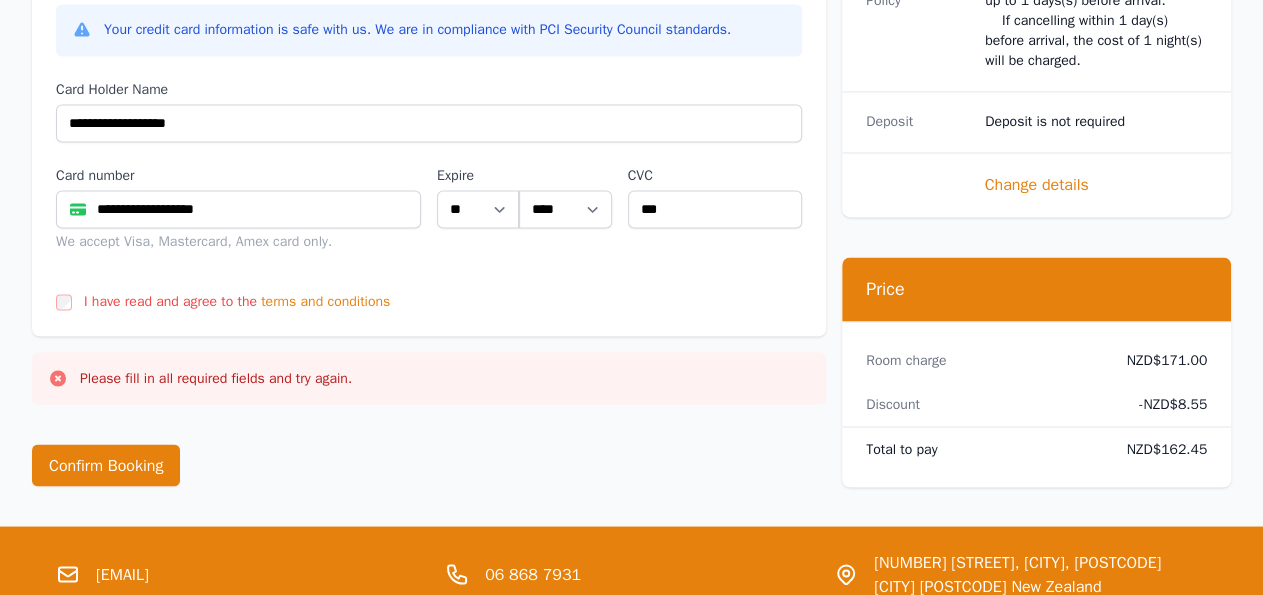 click 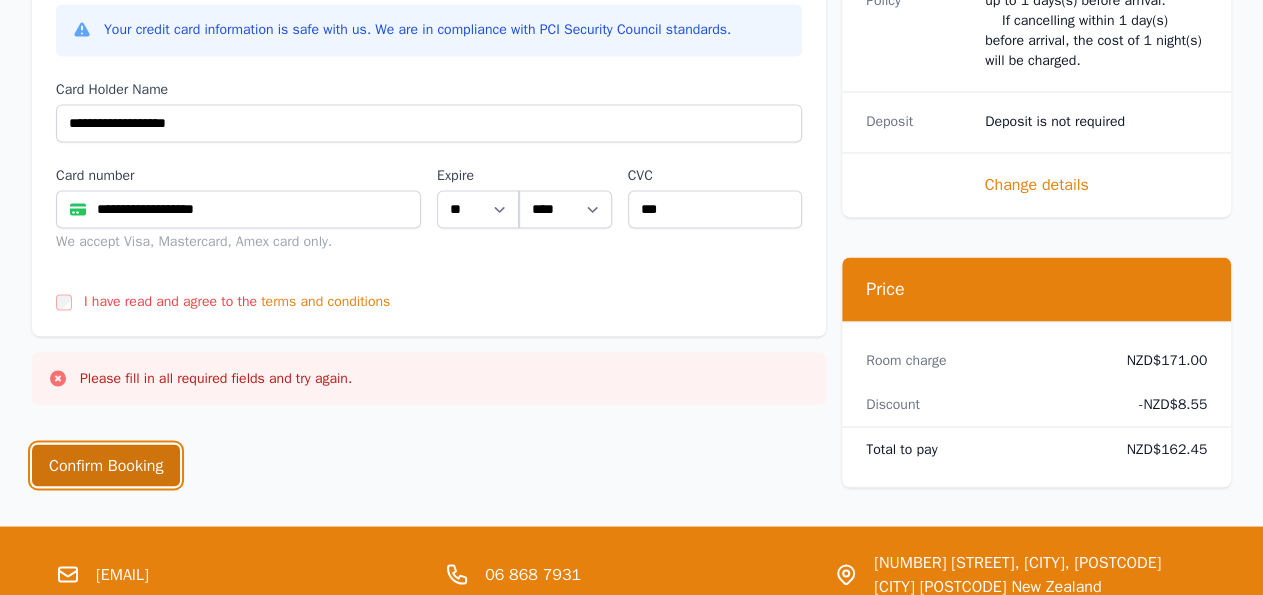 click on "Confirm Booking" at bounding box center [106, 466] 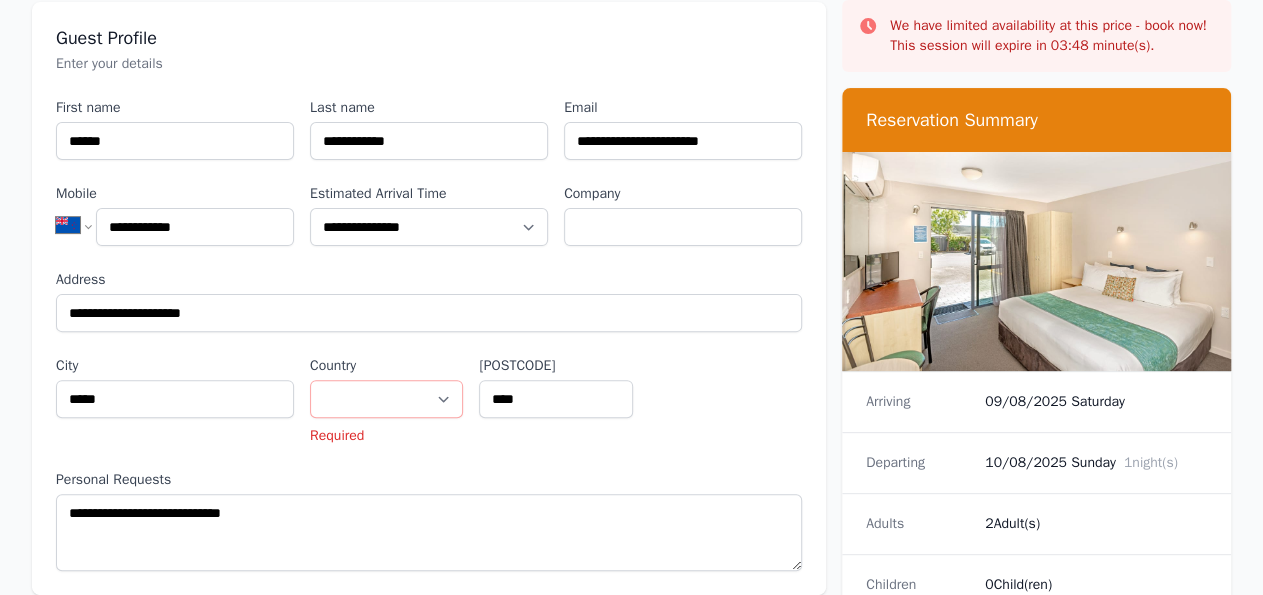 scroll, scrollTop: 174, scrollLeft: 0, axis: vertical 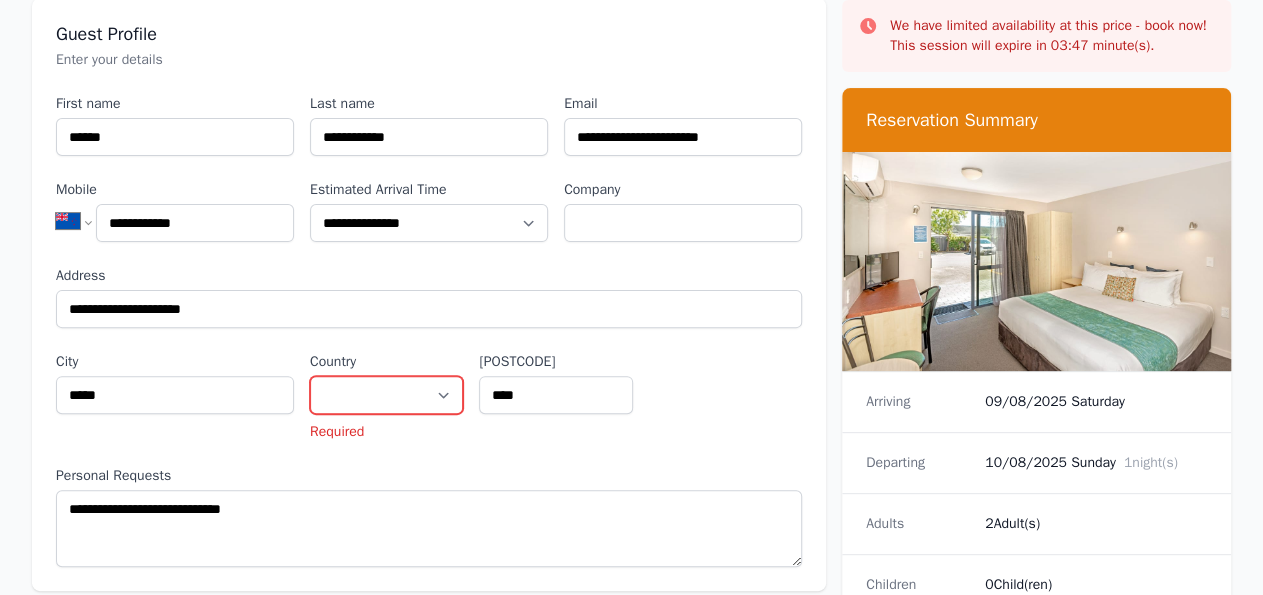 click on "**********" at bounding box center (386, 395) 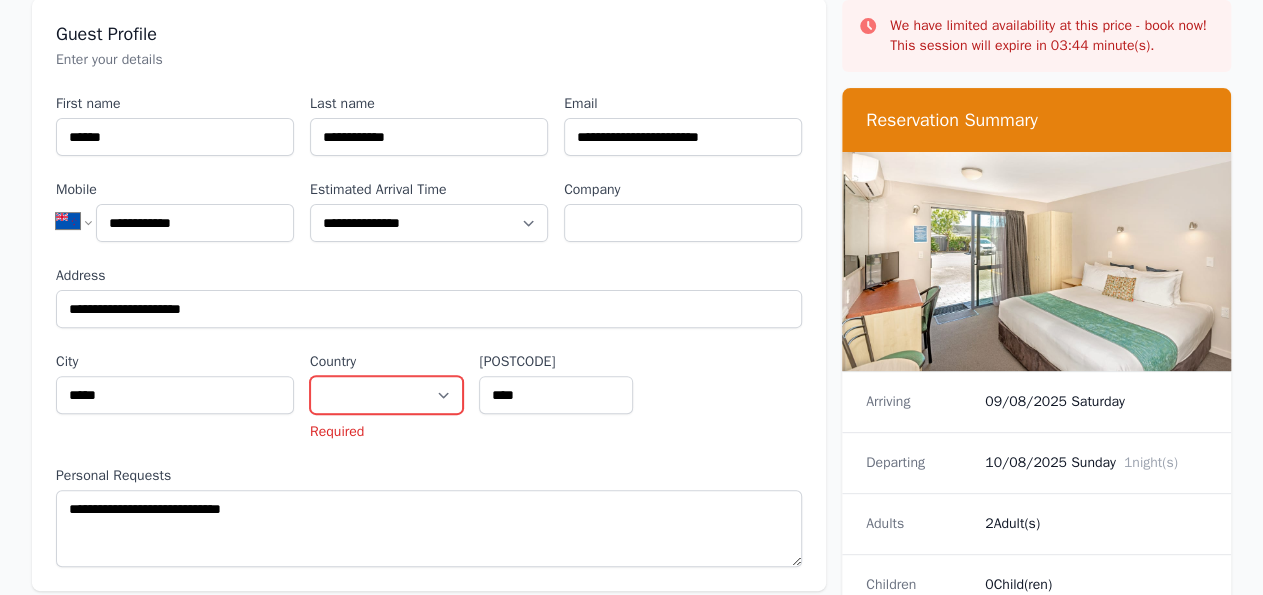 select on "**********" 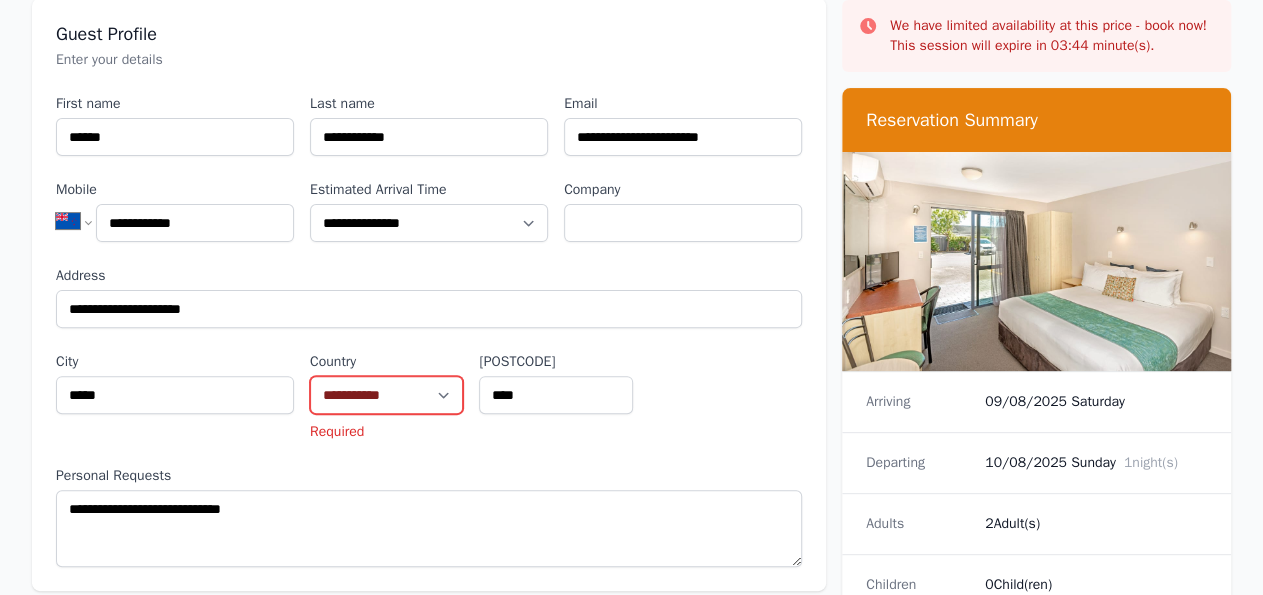 click on "**********" at bounding box center (0, 0) 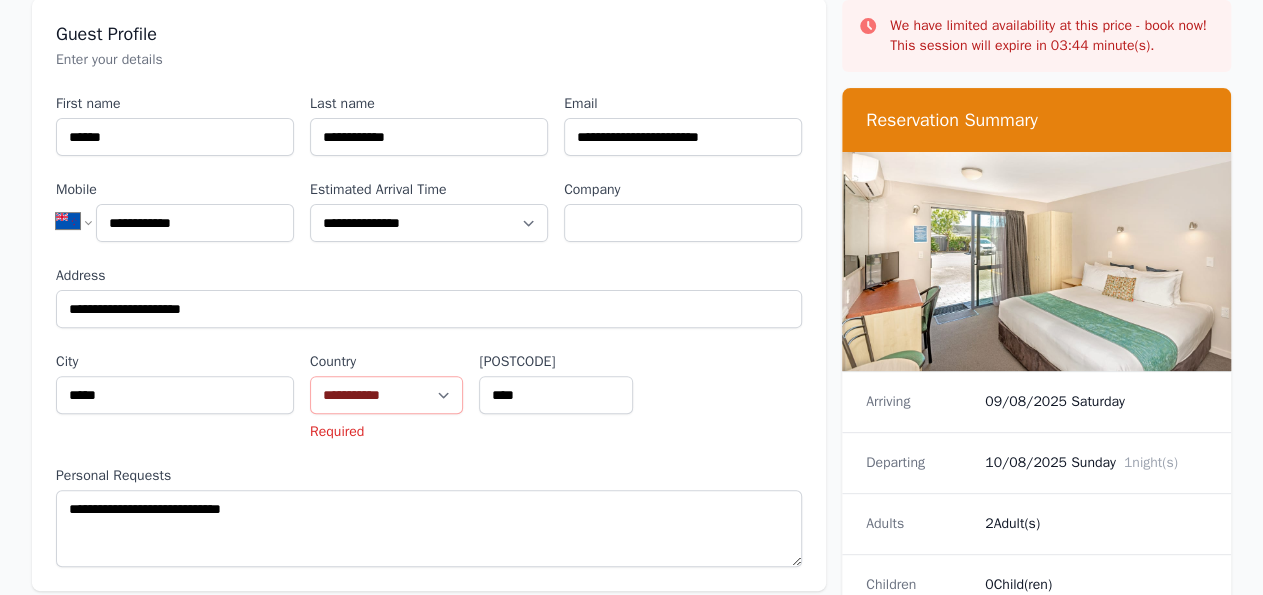 click on "Personal Requests" at bounding box center [429, 476] 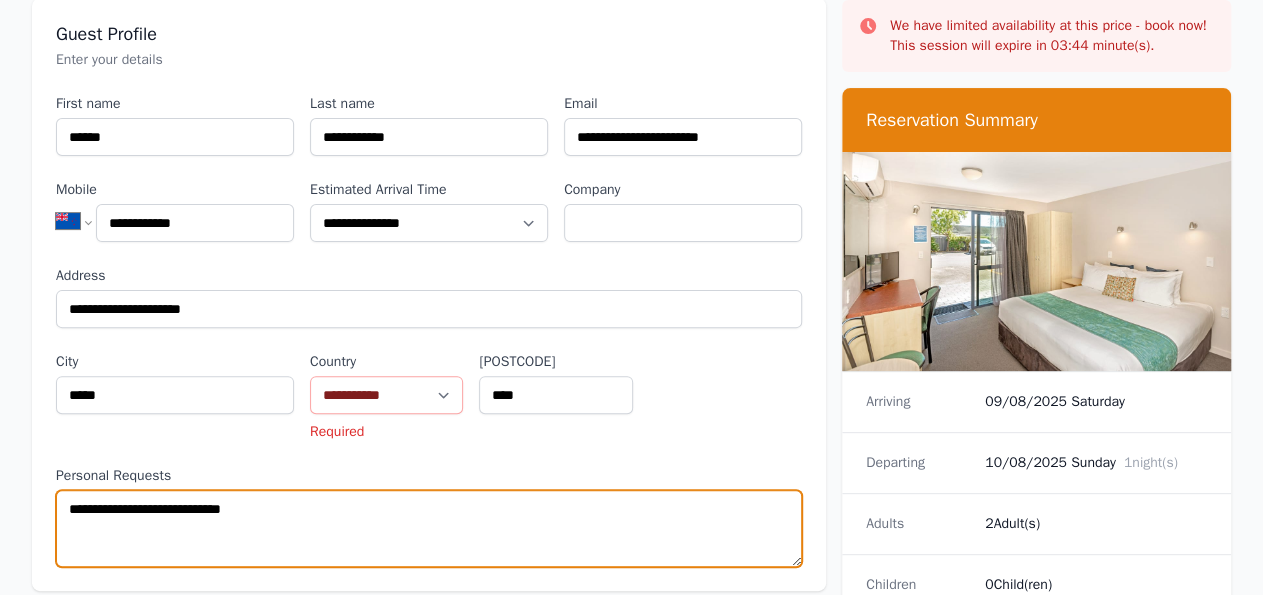 click on "**********" at bounding box center (429, 528) 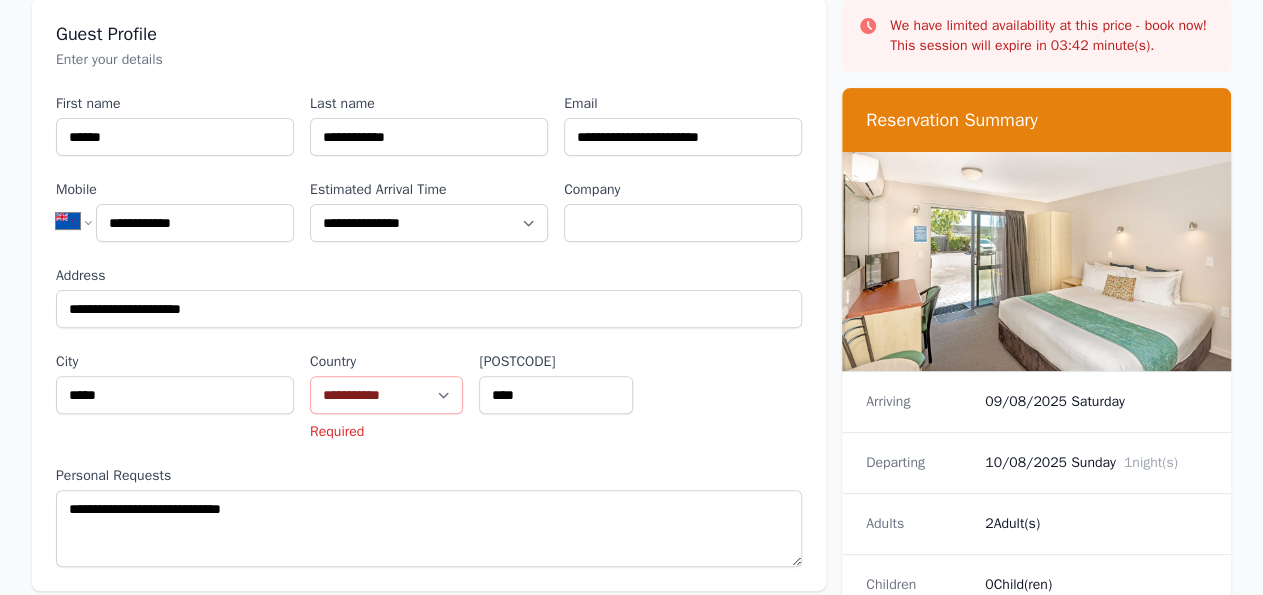 click on "**********" at bounding box center [429, 330] 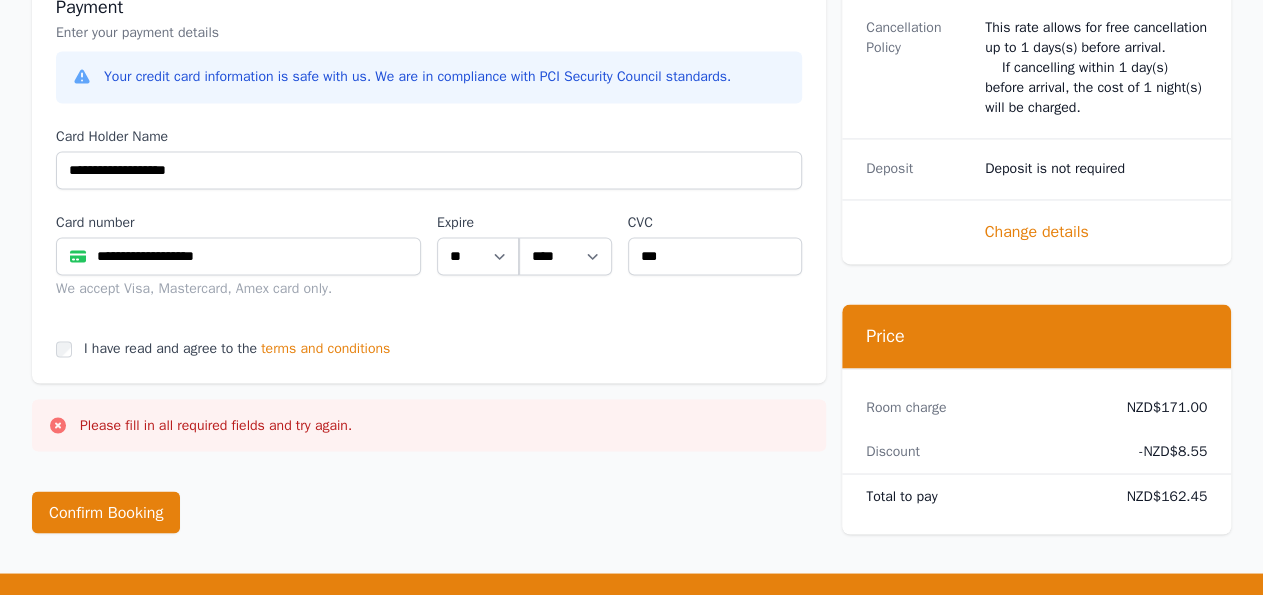 scroll, scrollTop: 1506, scrollLeft: 0, axis: vertical 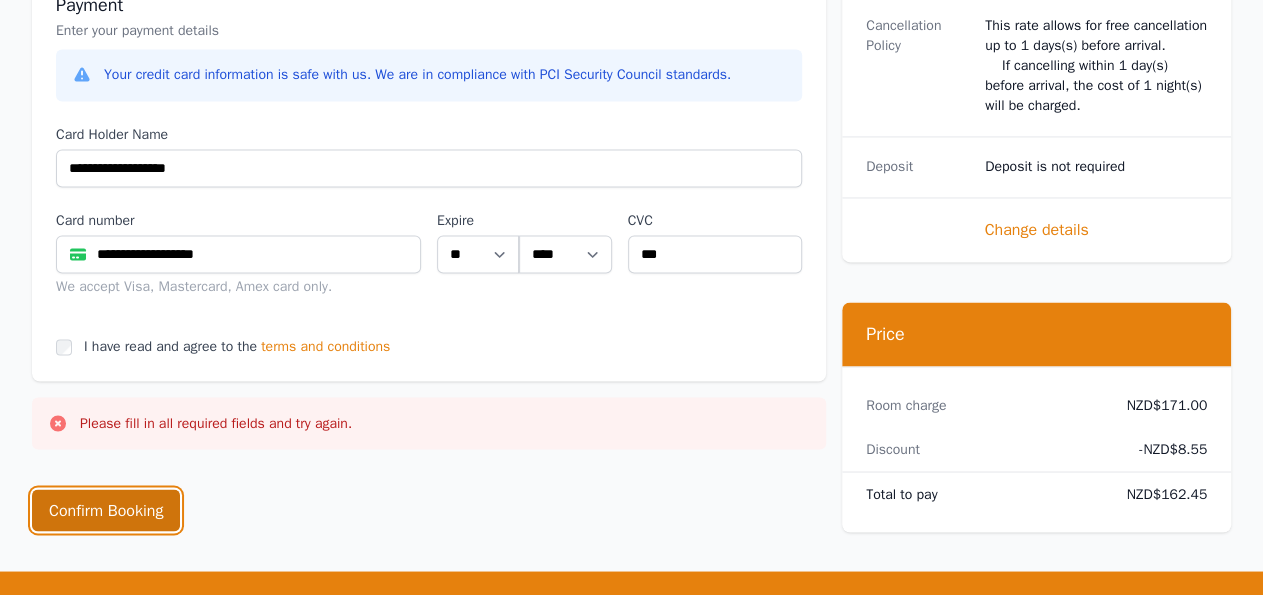 click on "Confirm Booking" at bounding box center [106, 510] 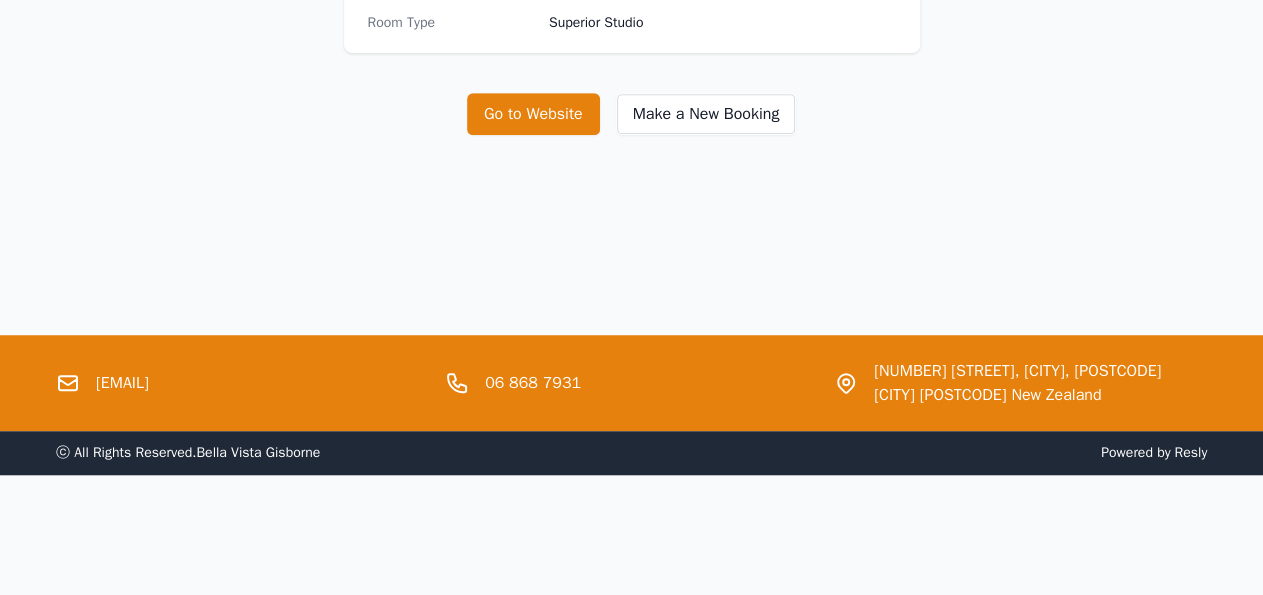 scroll, scrollTop: 0, scrollLeft: 0, axis: both 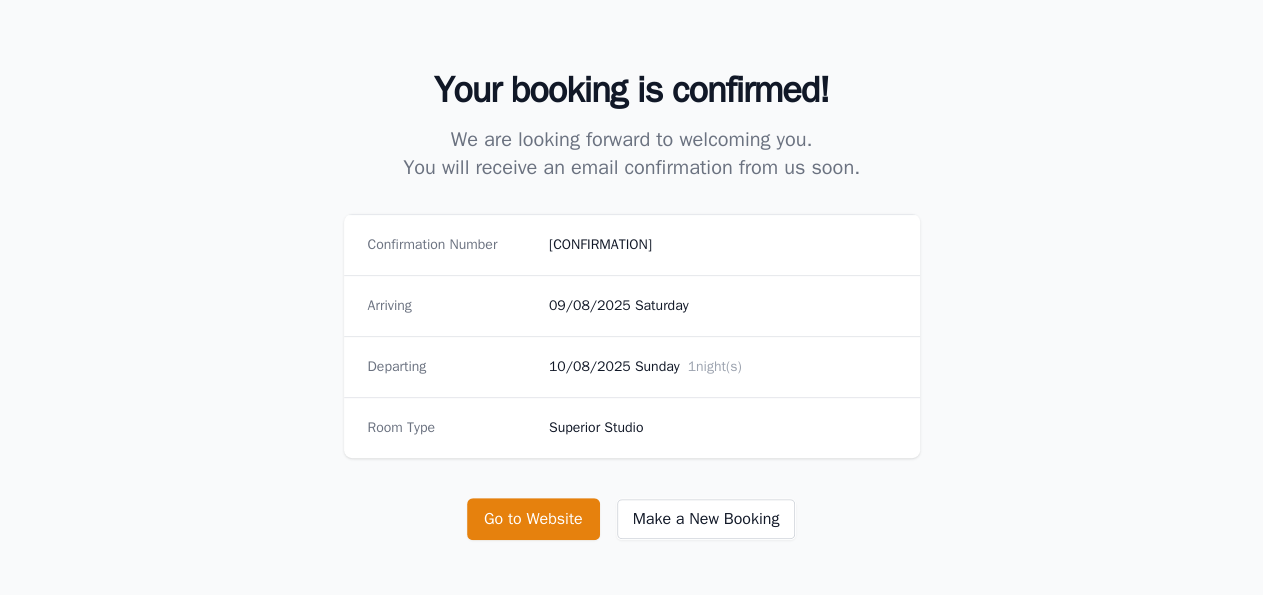 click on "10/08/2025 Sunday 1  night(s)" at bounding box center [722, 367] 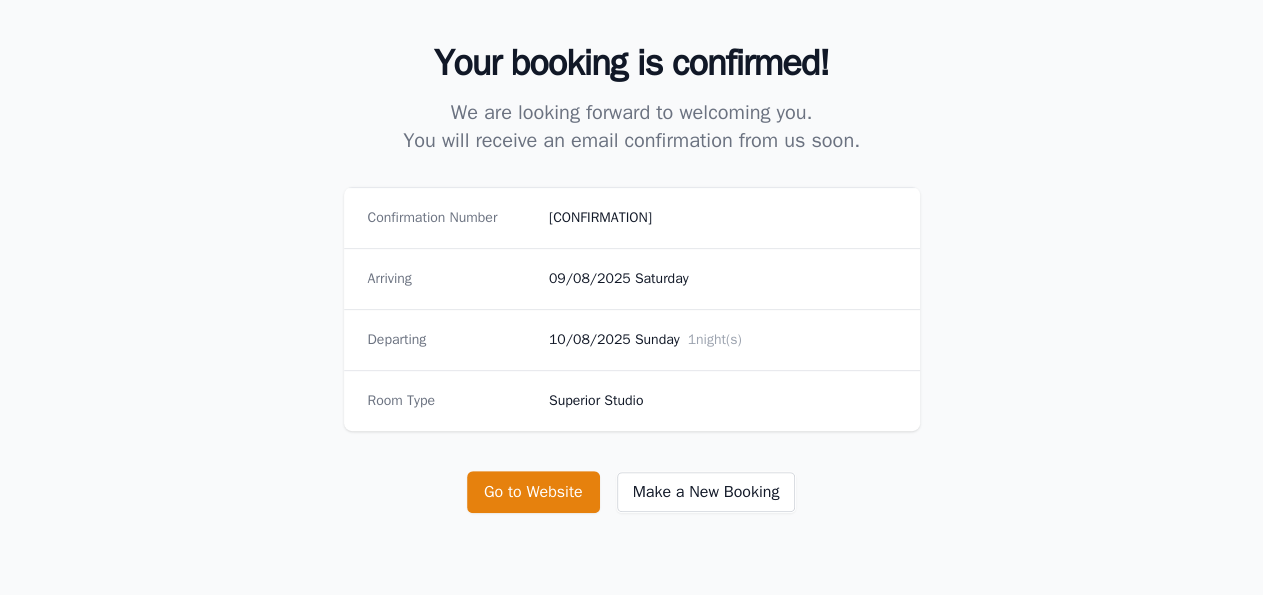 scroll, scrollTop: 222, scrollLeft: 0, axis: vertical 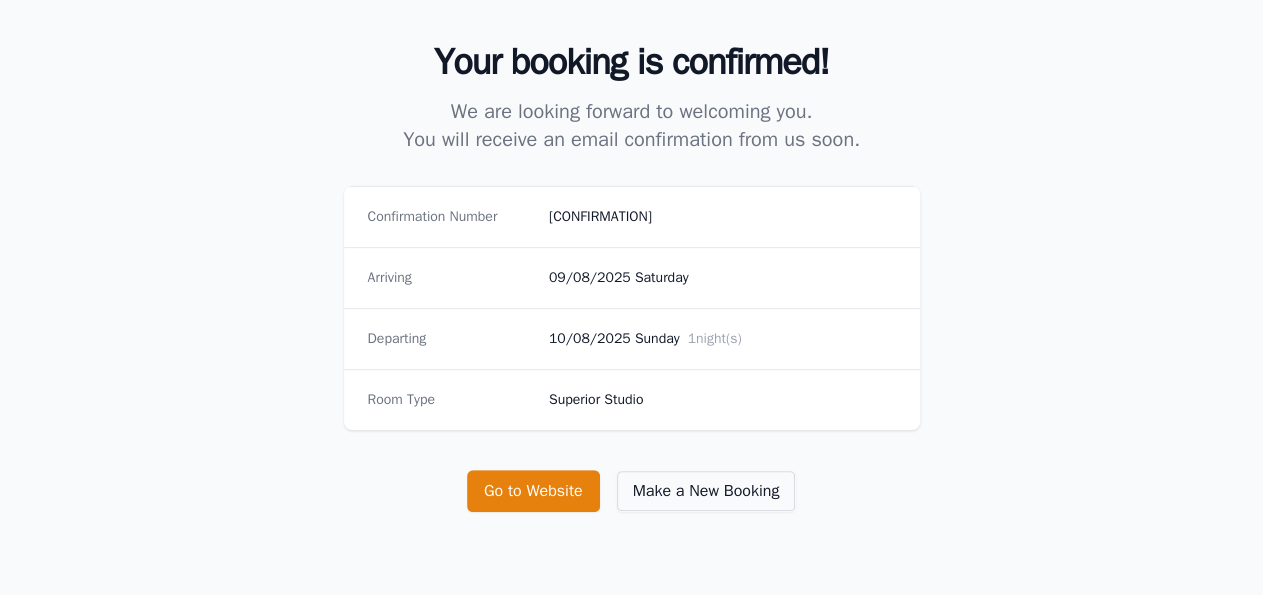 click on "Make a New Booking" at bounding box center [706, 491] 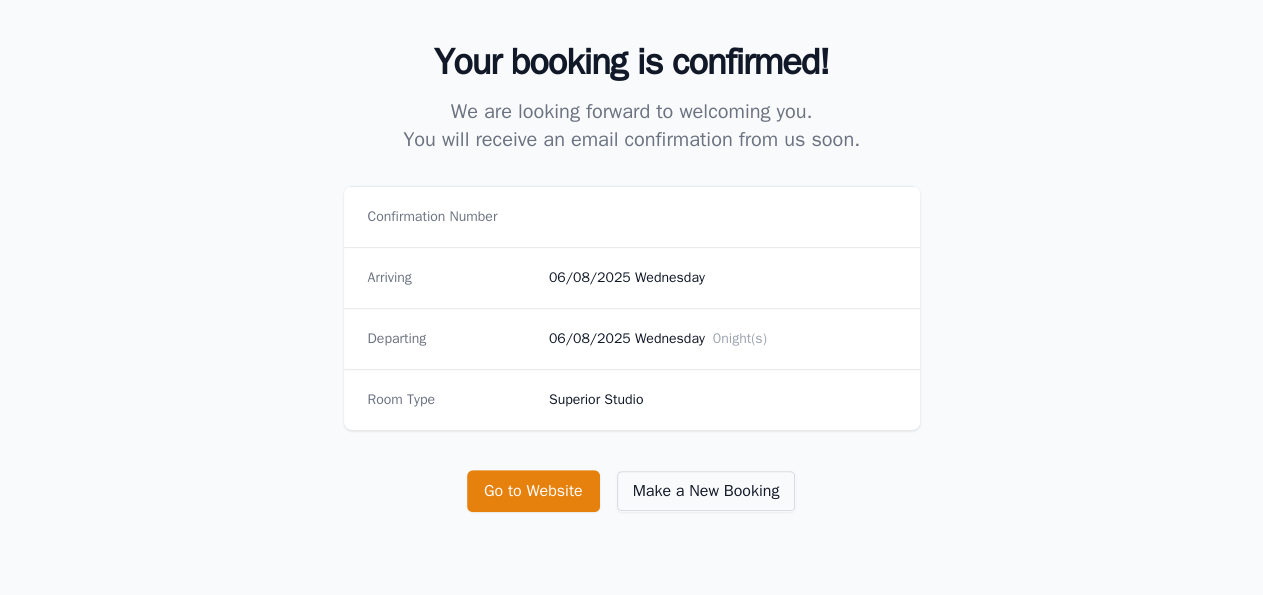 scroll, scrollTop: 0, scrollLeft: 0, axis: both 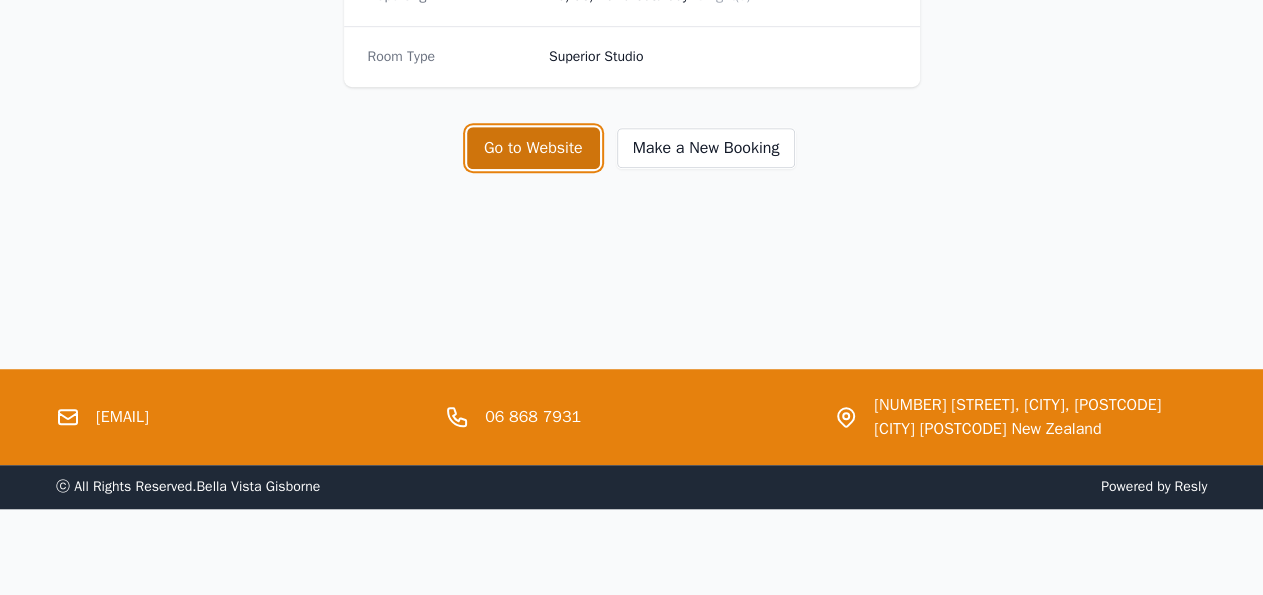 click on "Go to Website" at bounding box center [533, 148] 